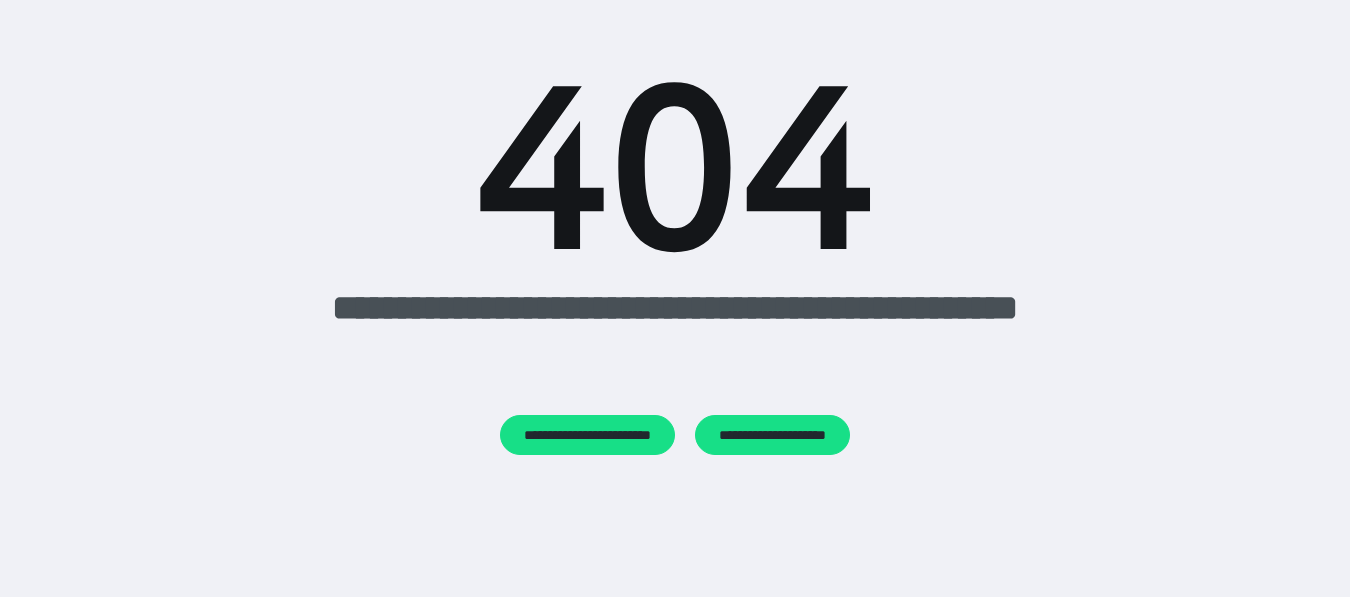 scroll, scrollTop: 0, scrollLeft: 0, axis: both 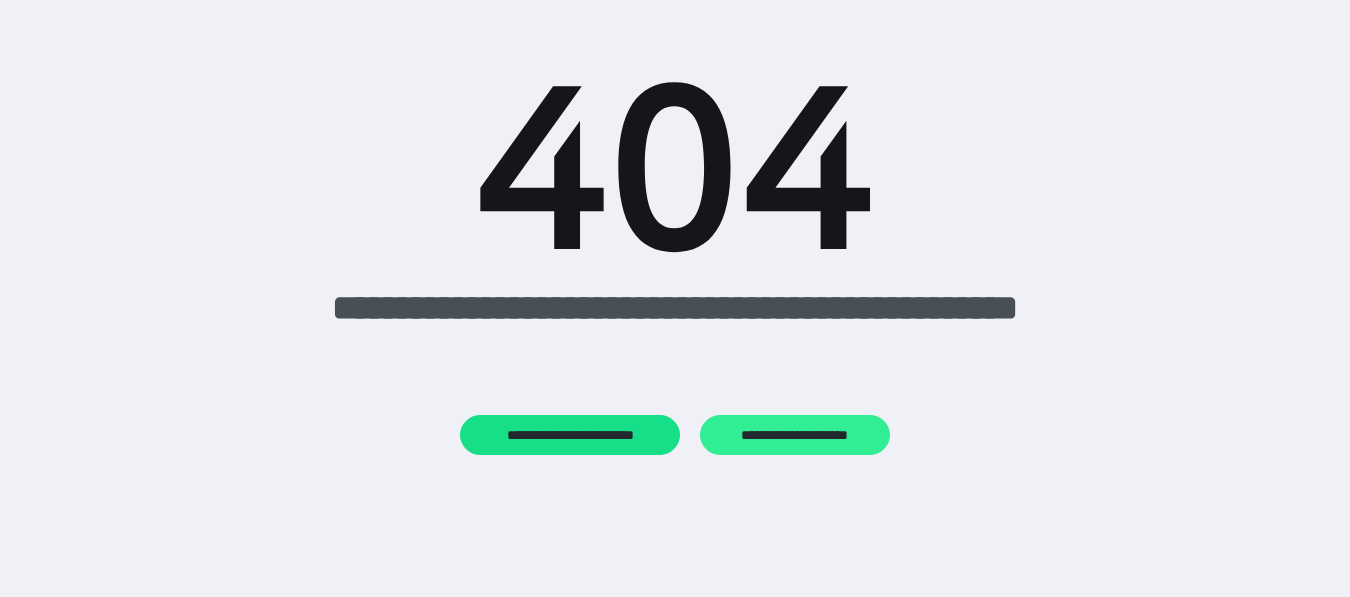 click on "**********" at bounding box center (794, 435) 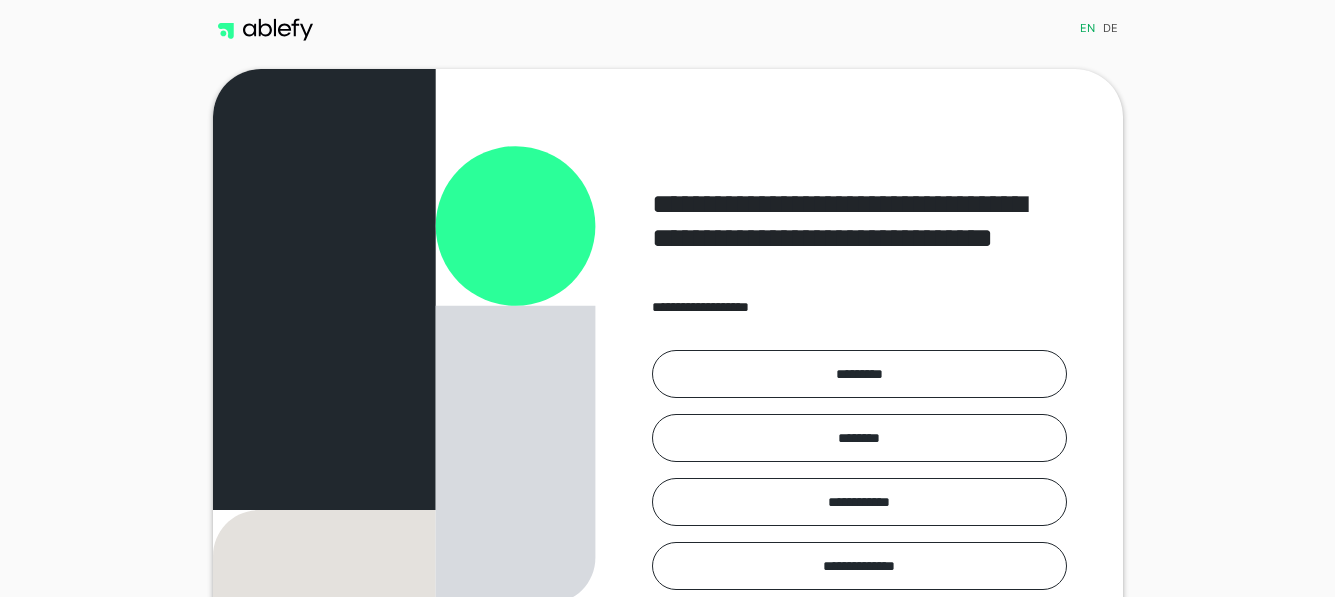 scroll, scrollTop: 0, scrollLeft: 0, axis: both 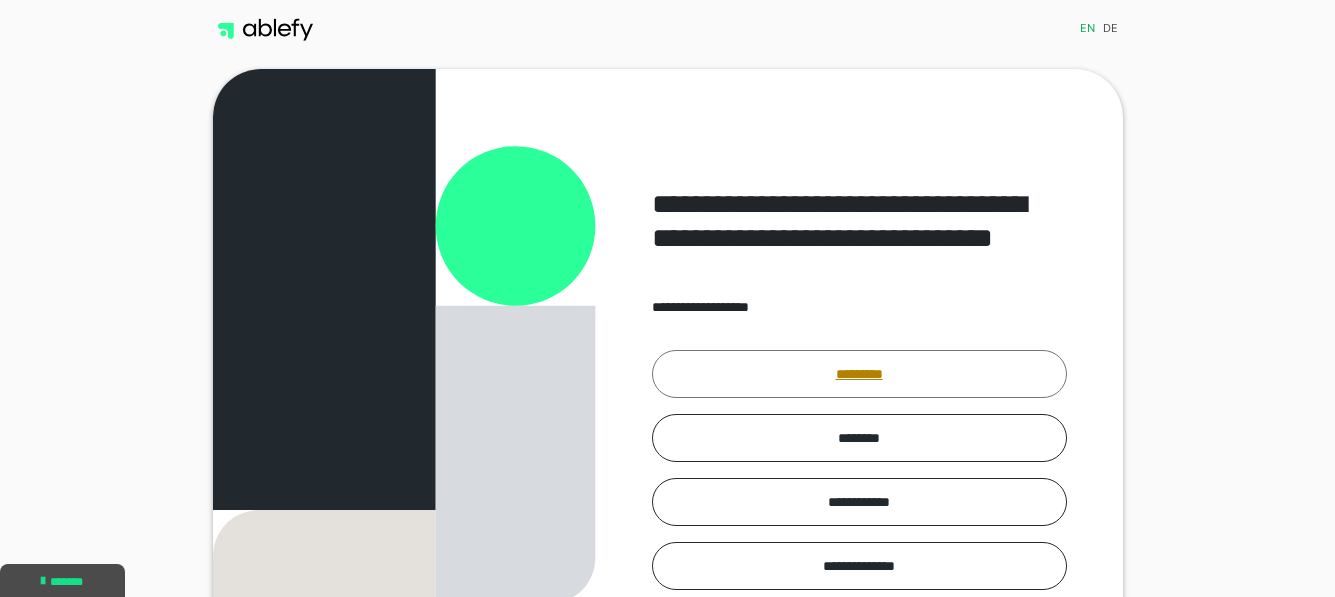 click on "*********" at bounding box center (859, 374) 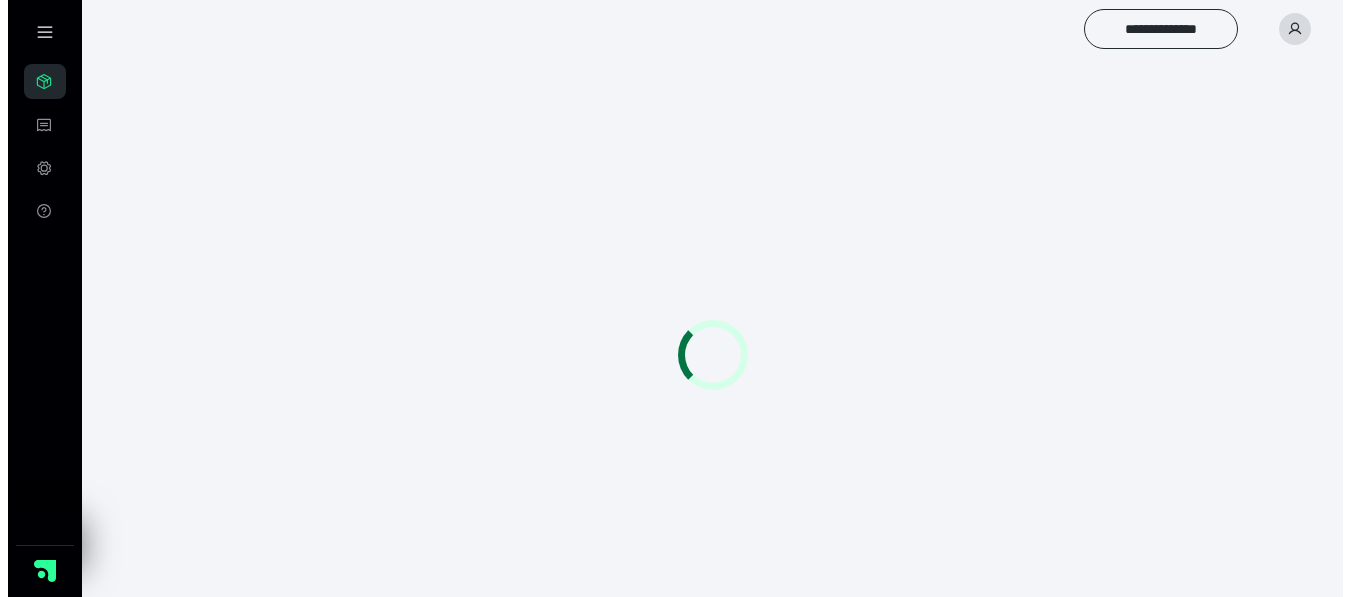 scroll, scrollTop: 0, scrollLeft: 0, axis: both 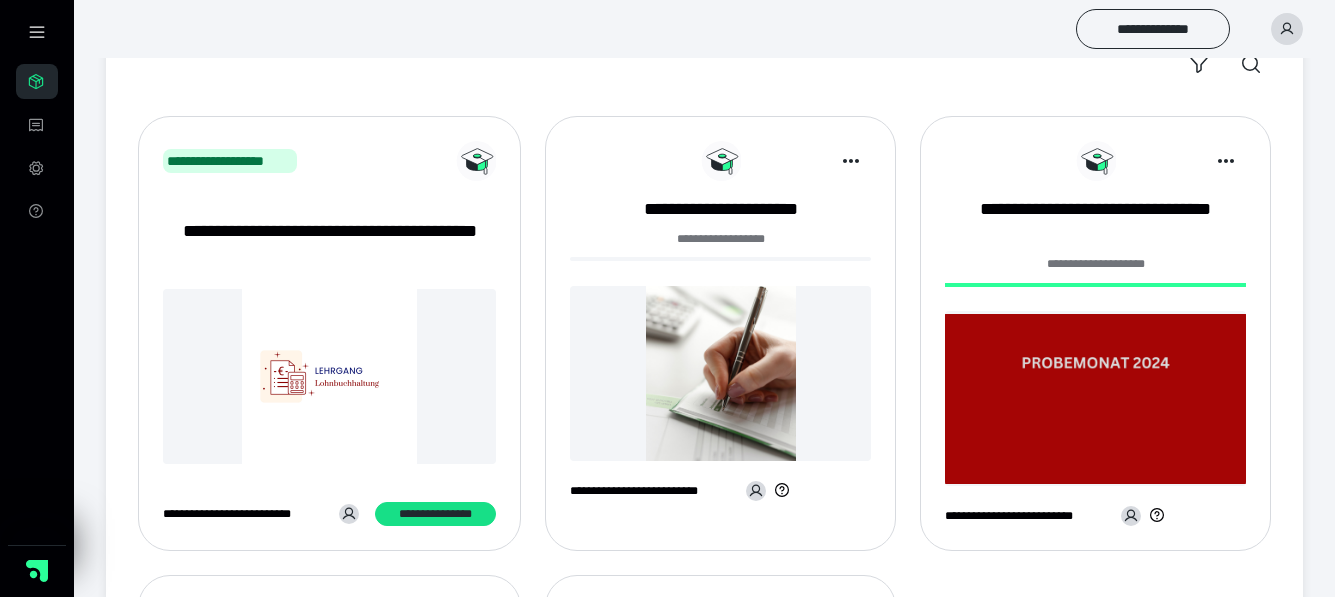 click at bounding box center (720, 373) 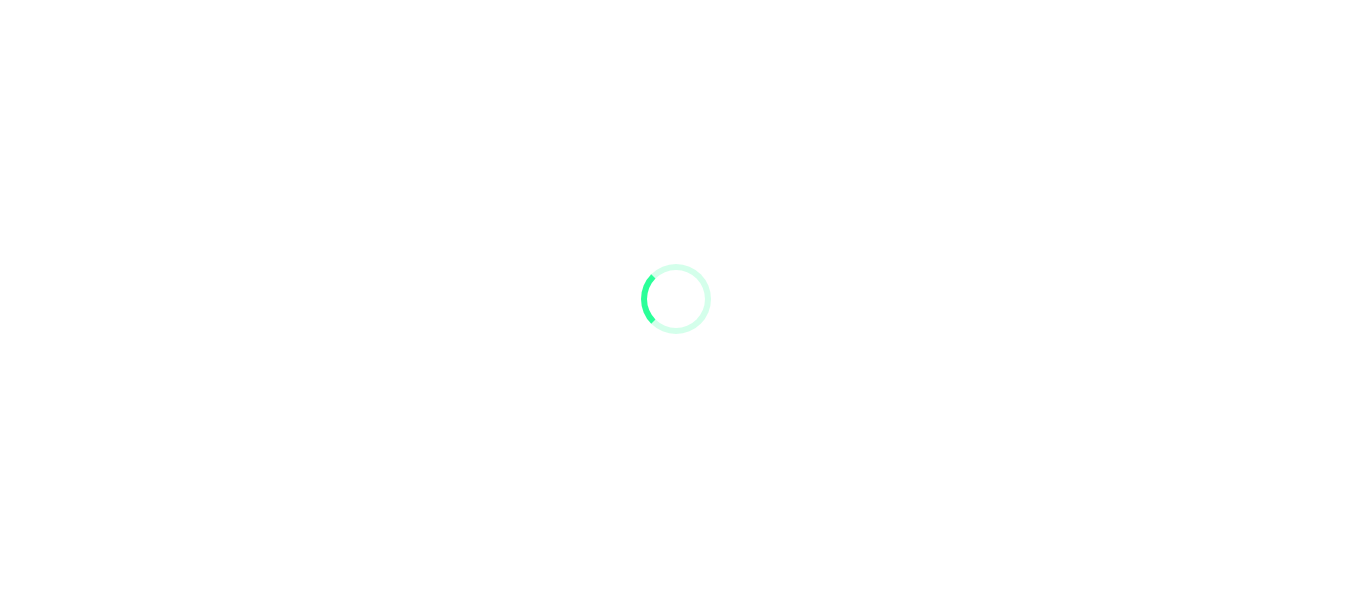 scroll, scrollTop: 0, scrollLeft: 0, axis: both 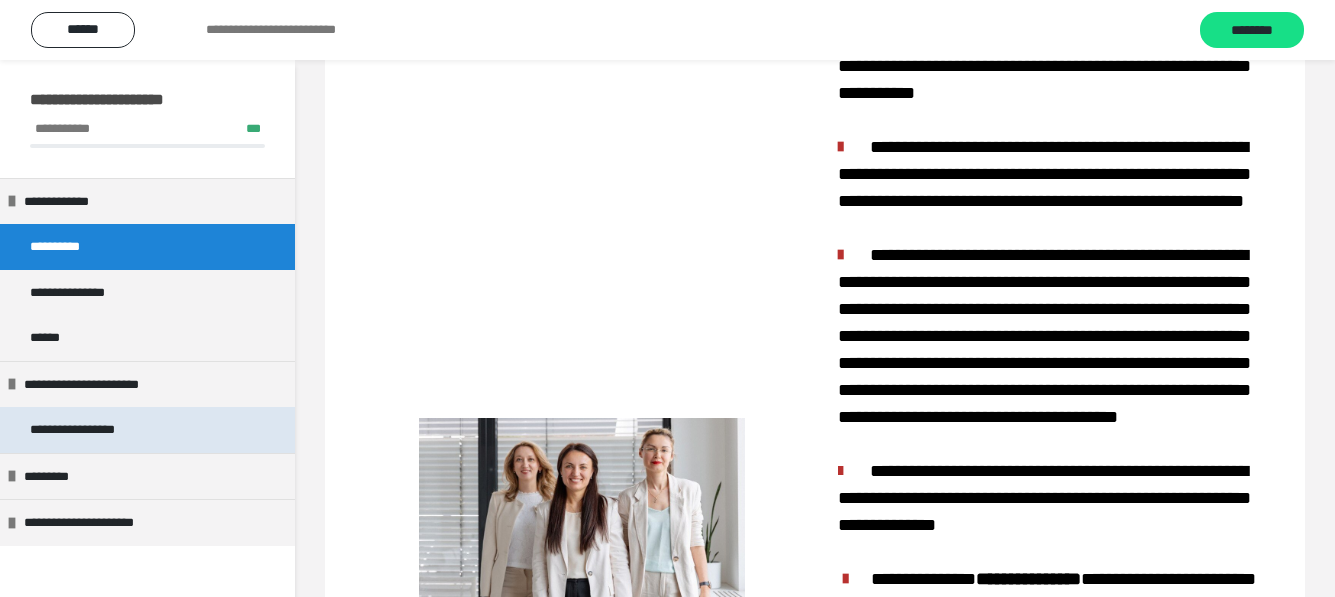 click on "**********" at bounding box center (93, 430) 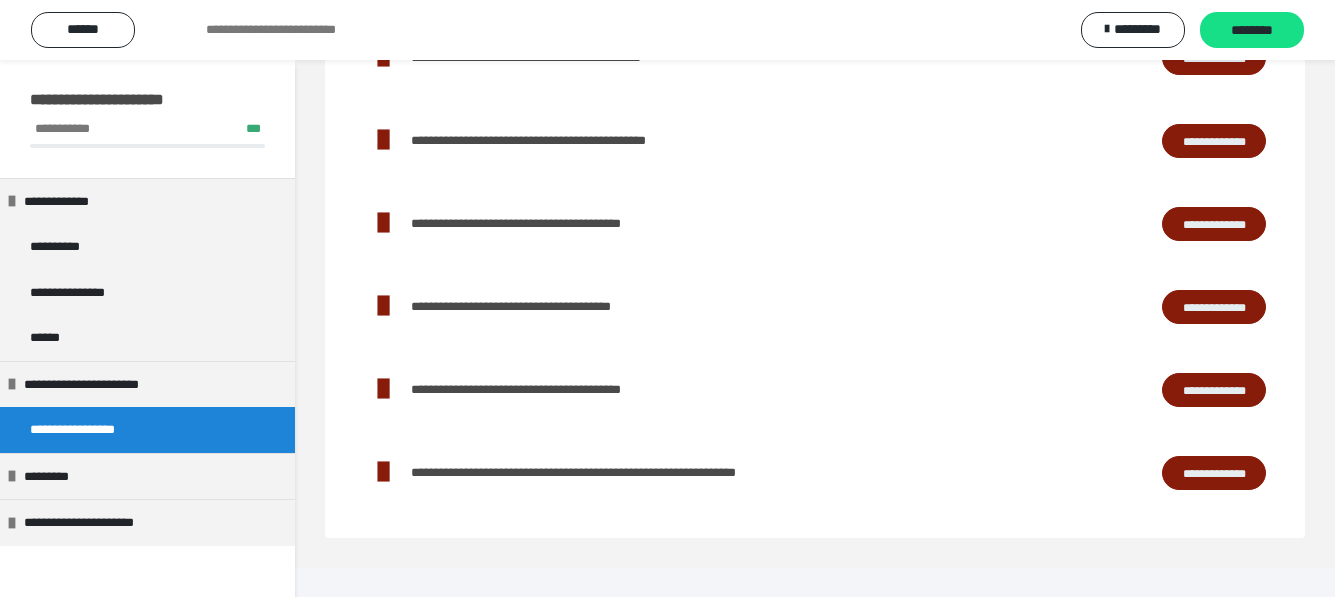 scroll, scrollTop: 161, scrollLeft: 0, axis: vertical 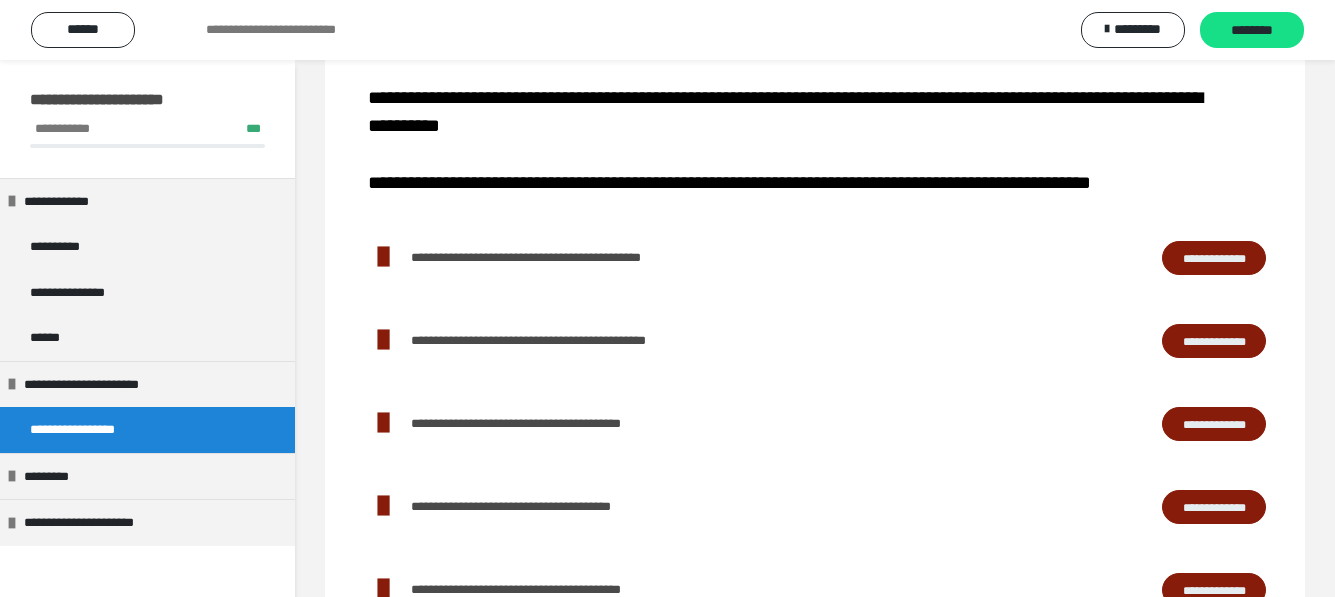 click on "**********" at bounding box center (1214, 341) 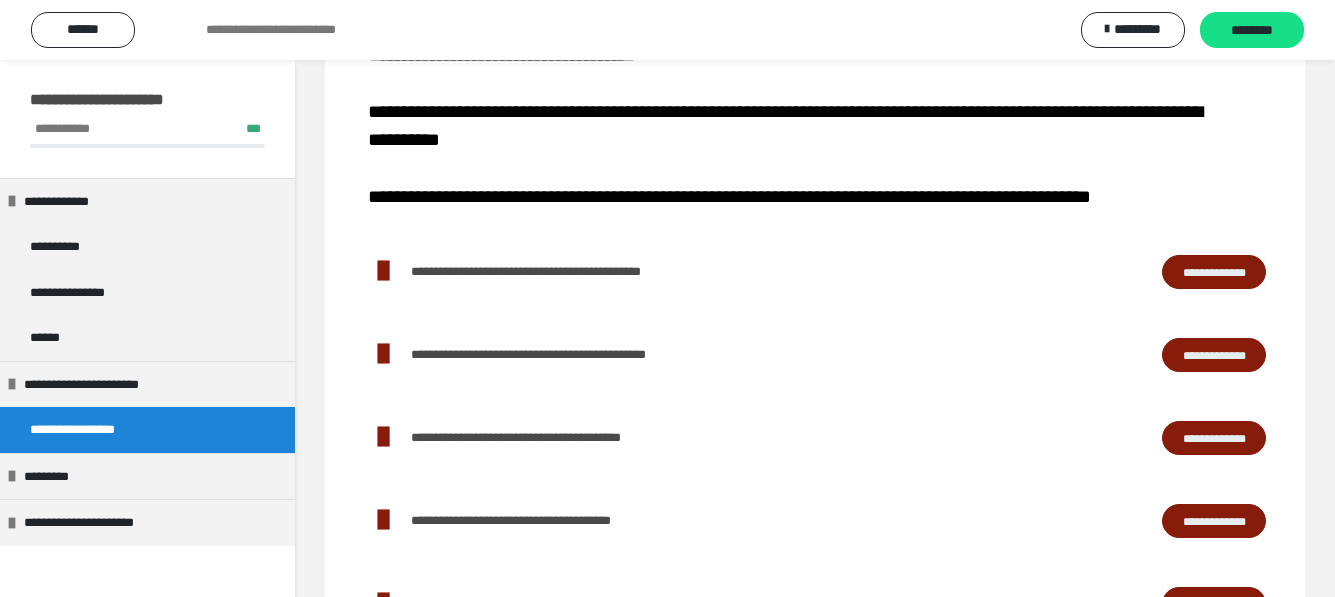 scroll, scrollTop: 261, scrollLeft: 0, axis: vertical 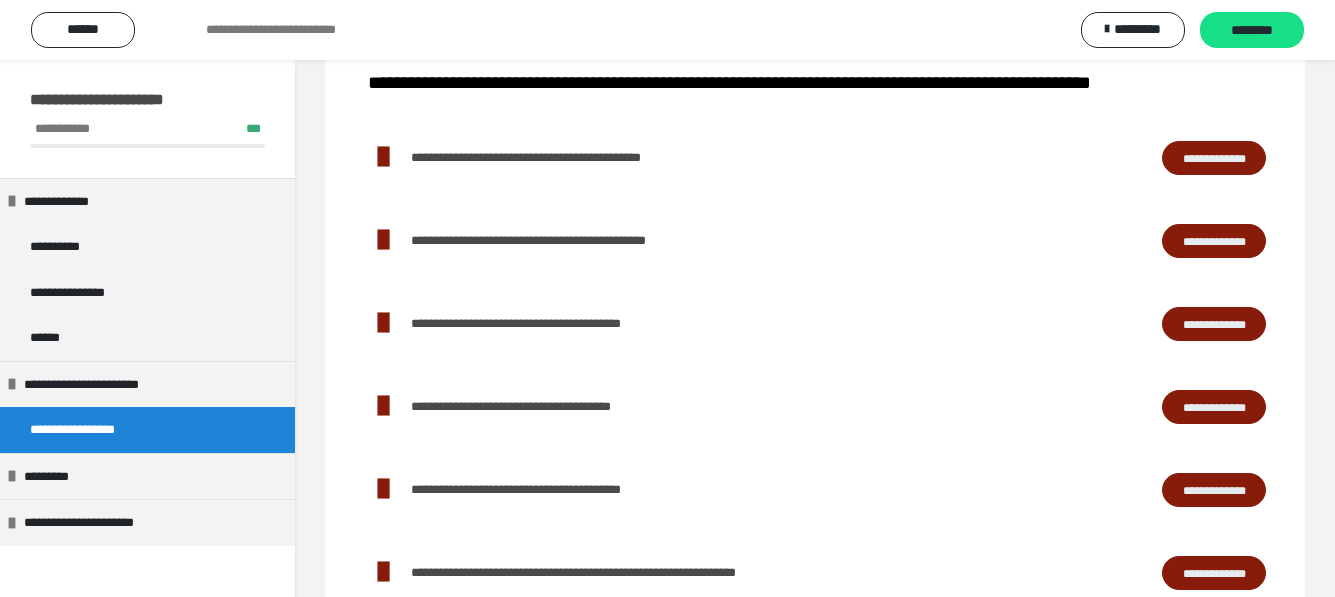 click on "**********" at bounding box center [1214, 241] 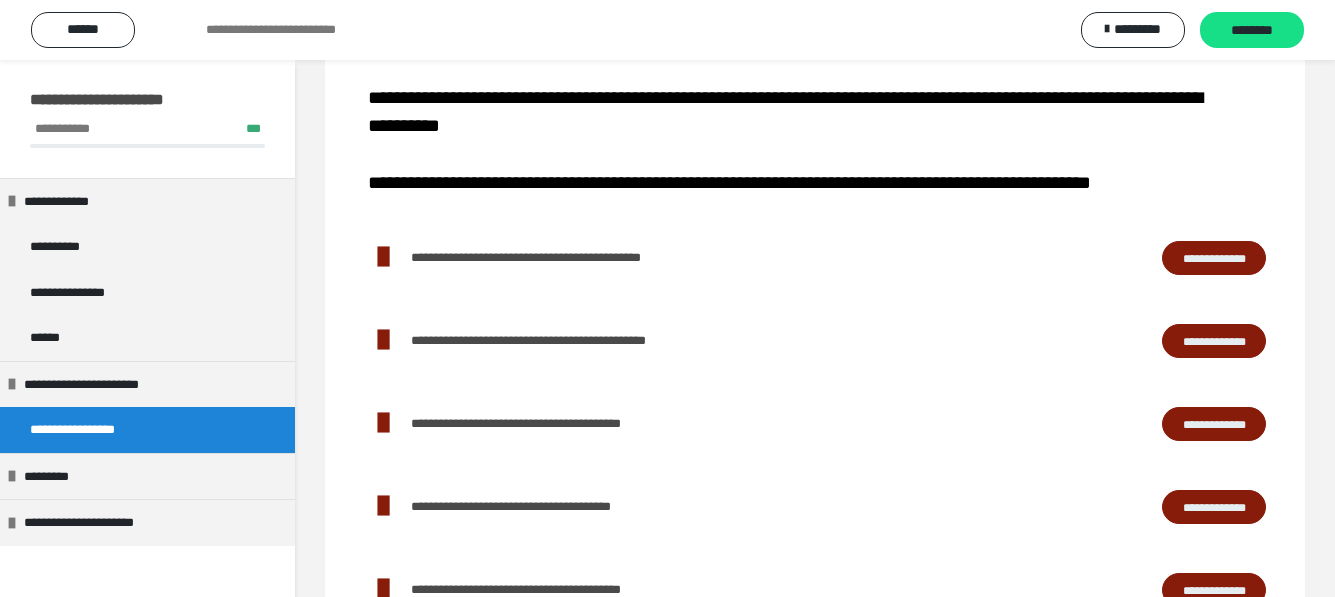 scroll, scrollTop: 261, scrollLeft: 0, axis: vertical 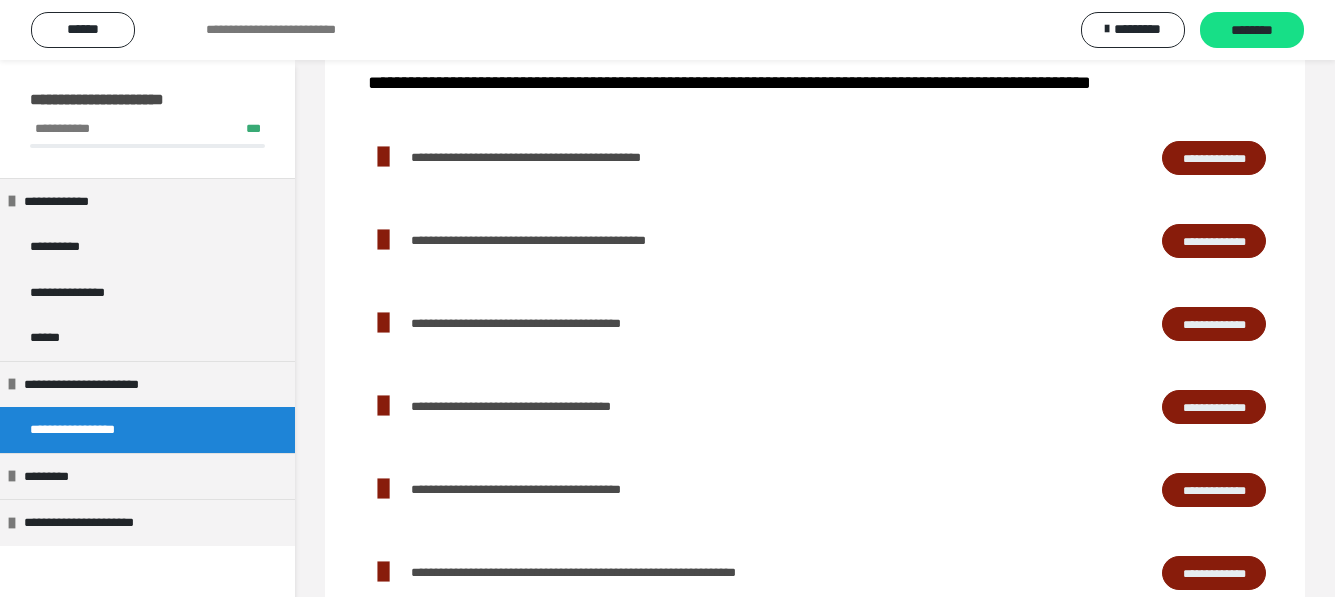 click on "**********" at bounding box center [1214, 324] 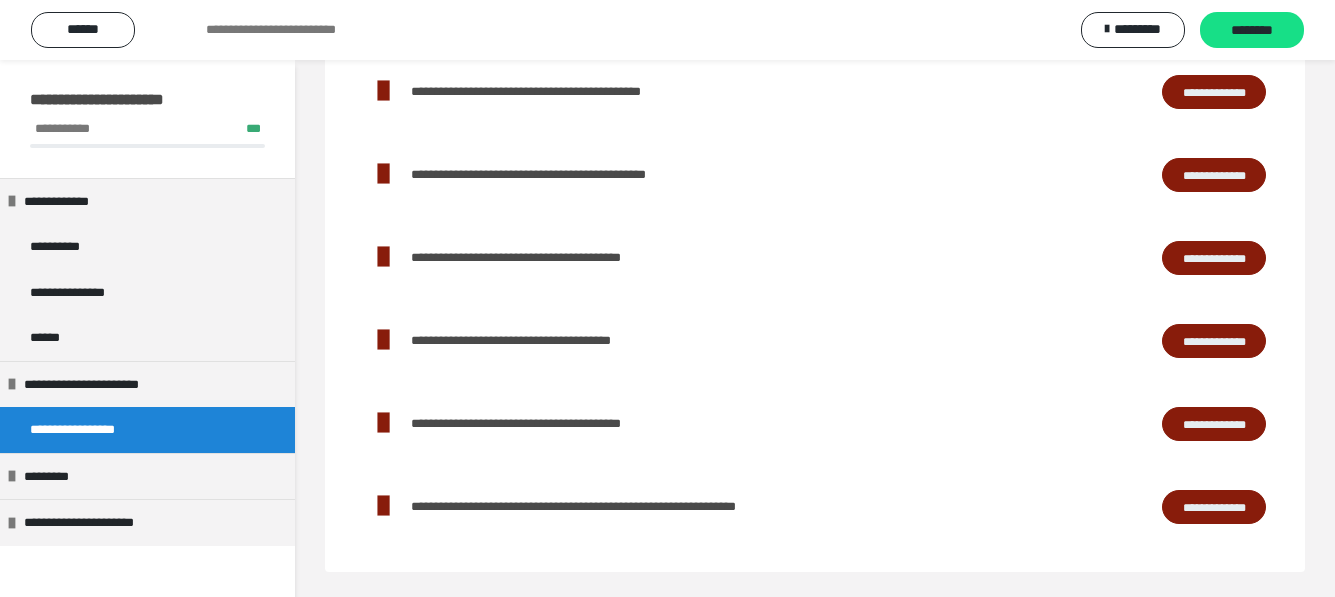 scroll, scrollTop: 361, scrollLeft: 0, axis: vertical 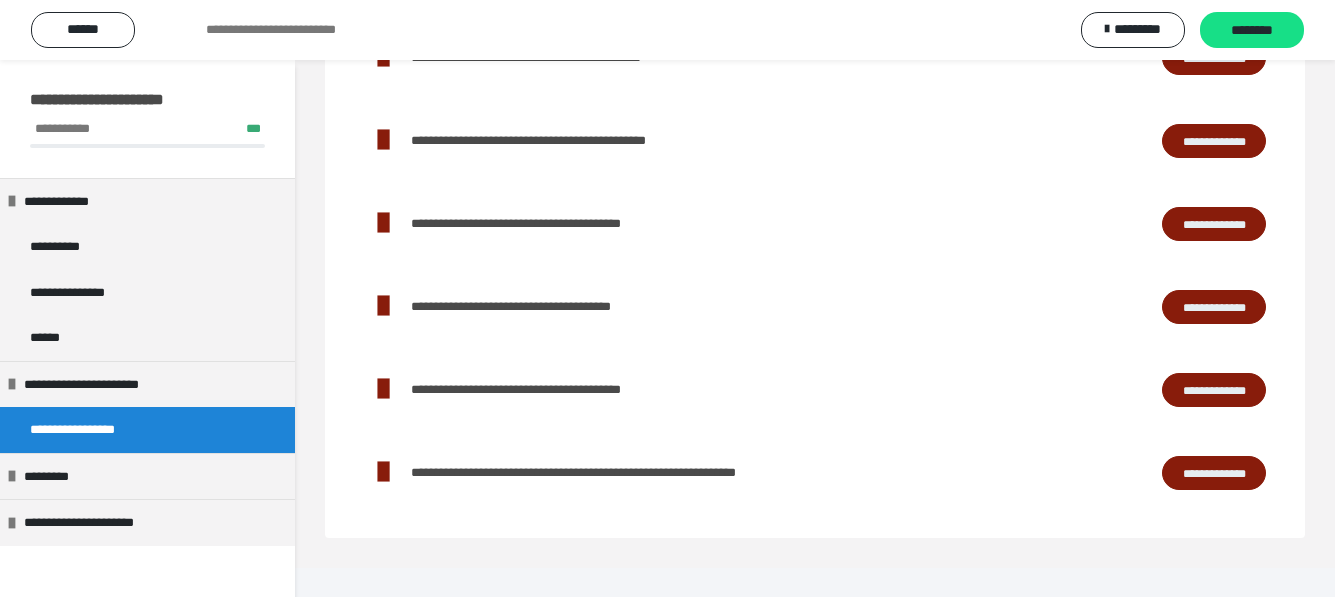 click on "**********" at bounding box center (1214, 390) 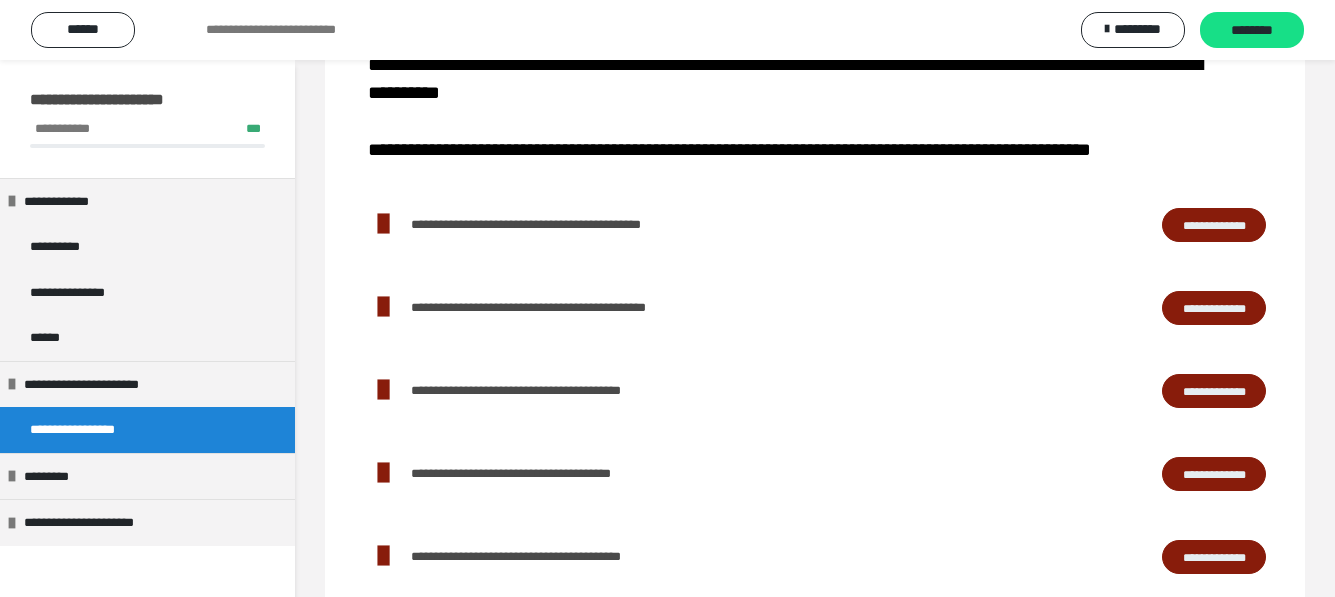 scroll, scrollTop: 200, scrollLeft: 0, axis: vertical 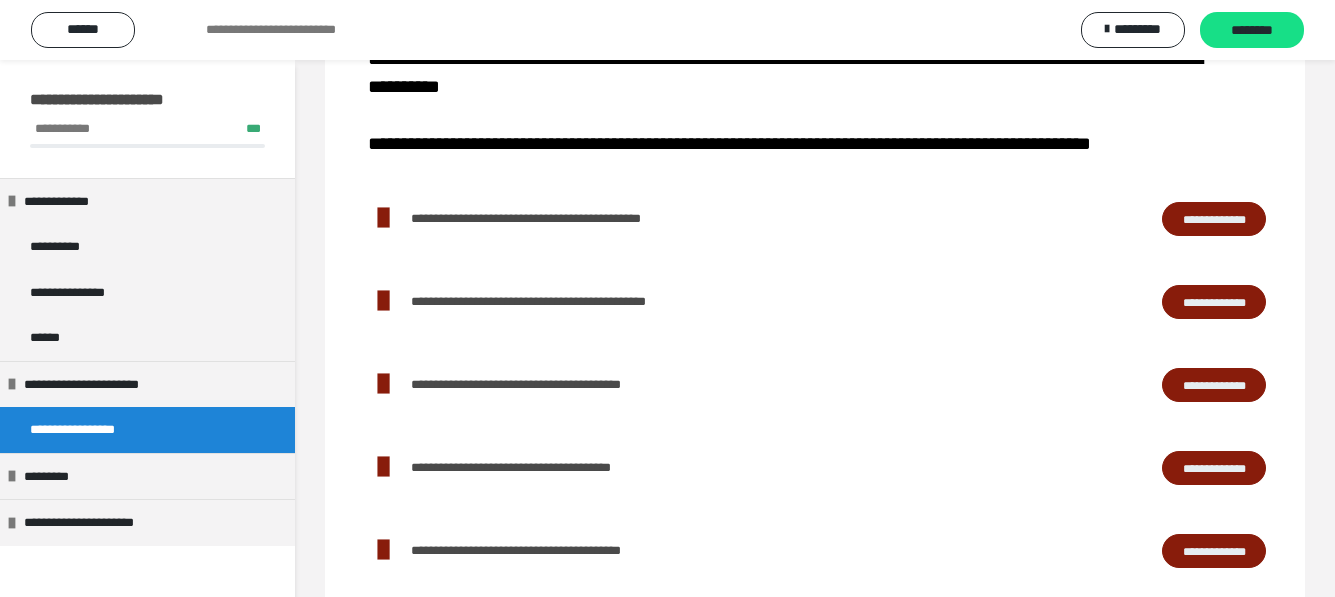 click on "**********" at bounding box center (1214, 219) 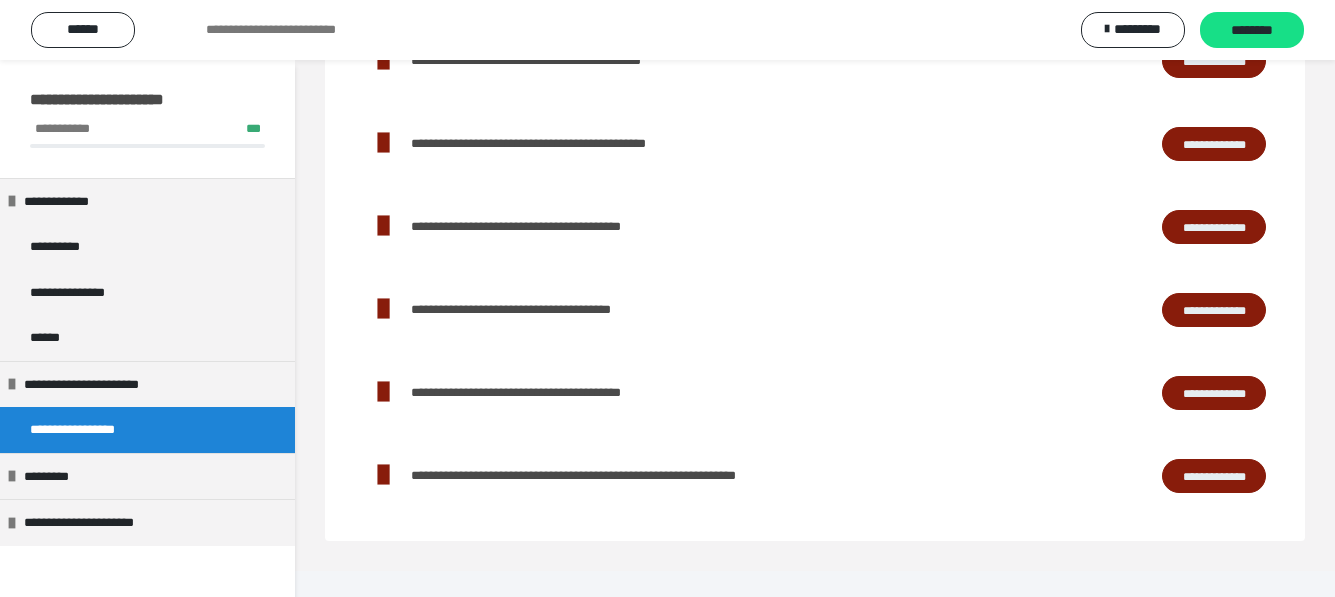 scroll, scrollTop: 361, scrollLeft: 0, axis: vertical 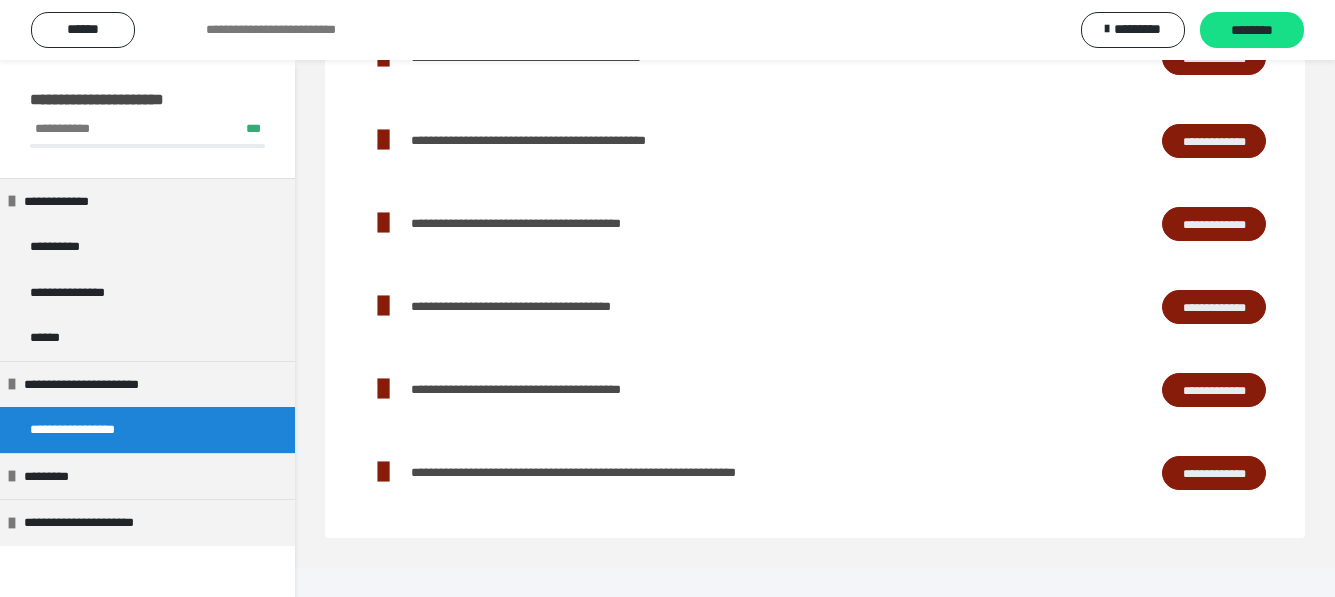 click on "**********" at bounding box center [1214, 390] 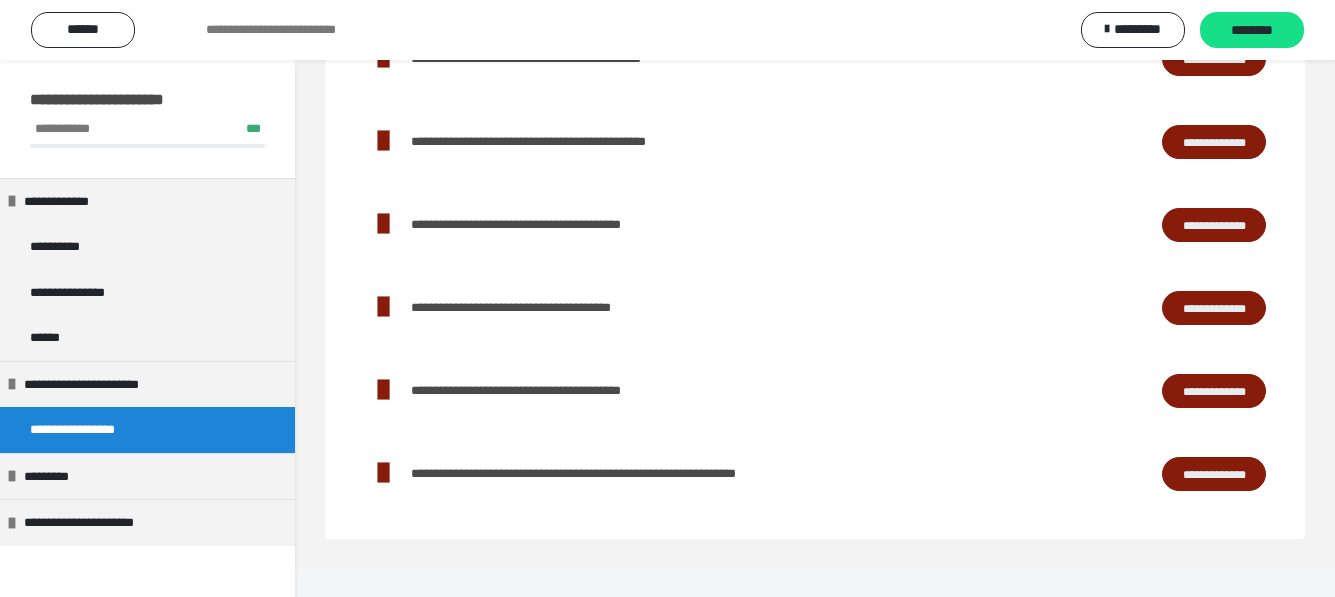 scroll, scrollTop: 361, scrollLeft: 0, axis: vertical 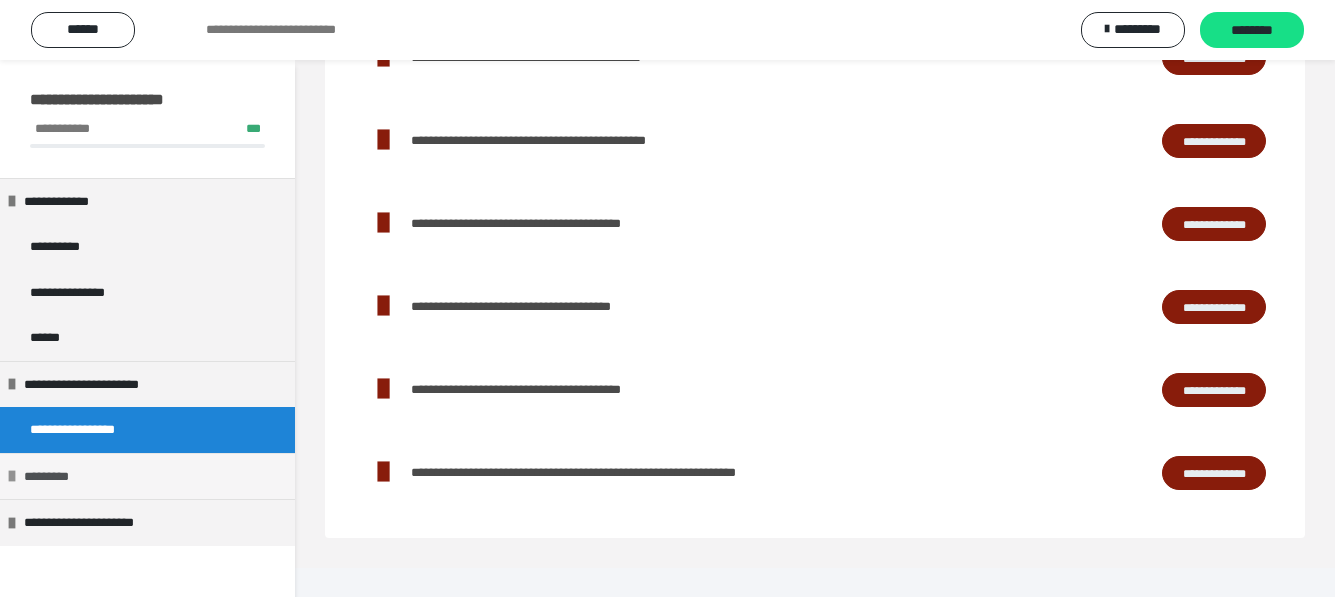 click on "*********" at bounding box center (56, 477) 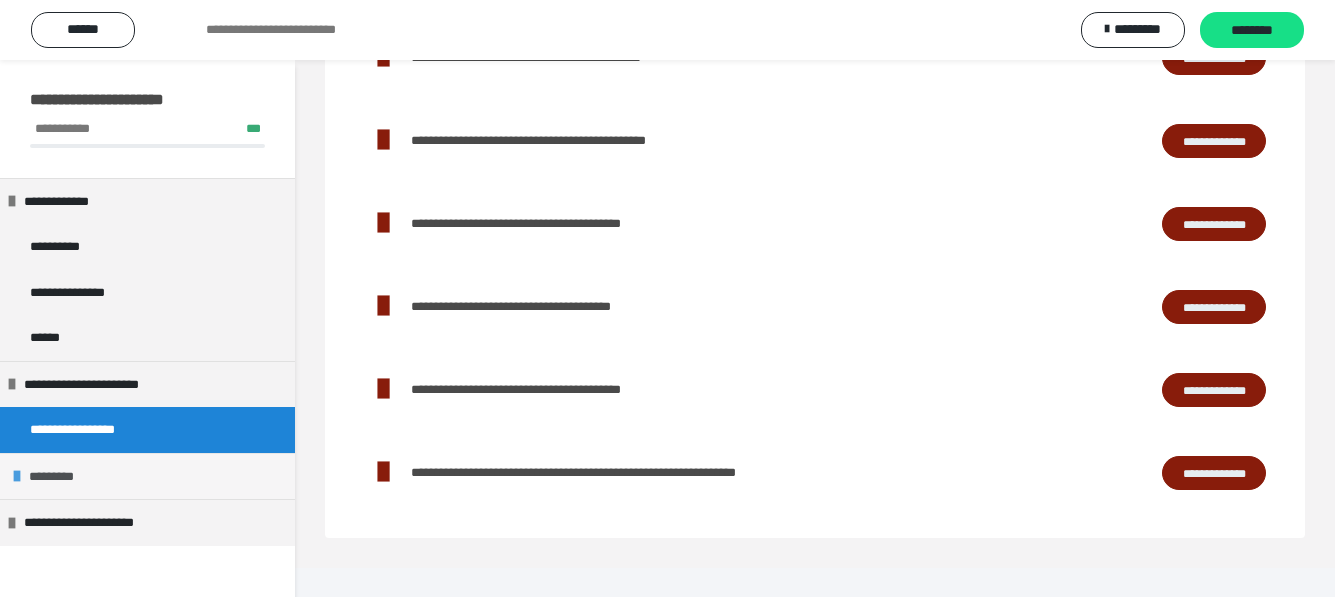 click on "*********" at bounding box center (61, 477) 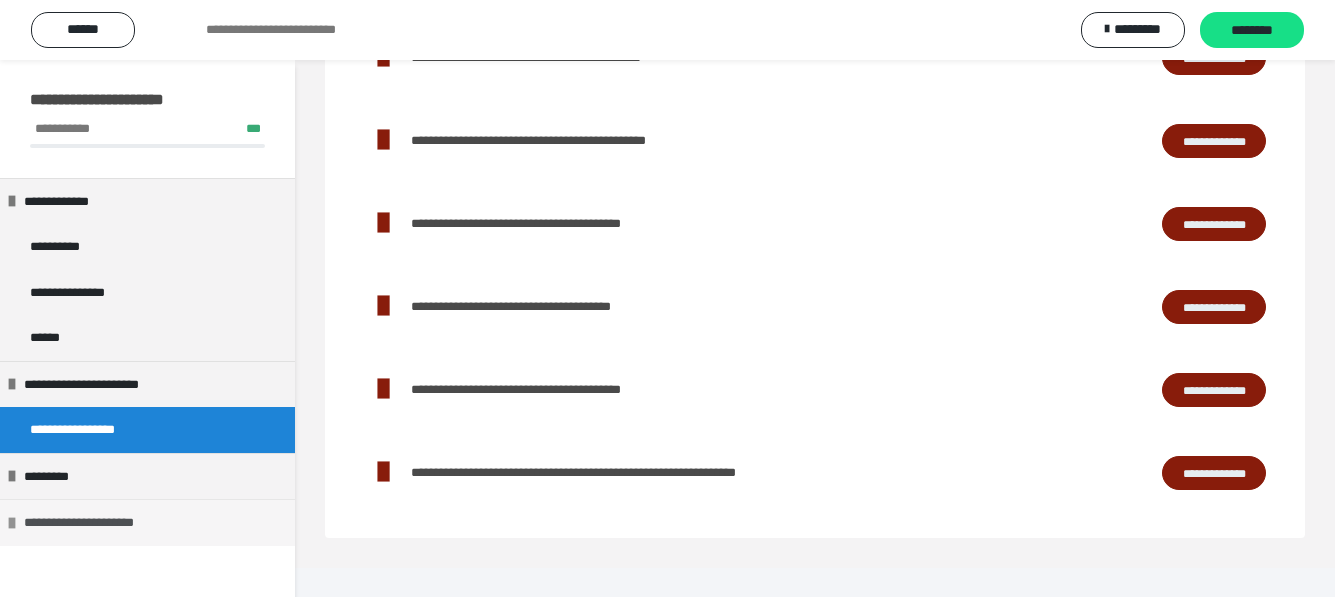 click on "**********" at bounding box center [101, 523] 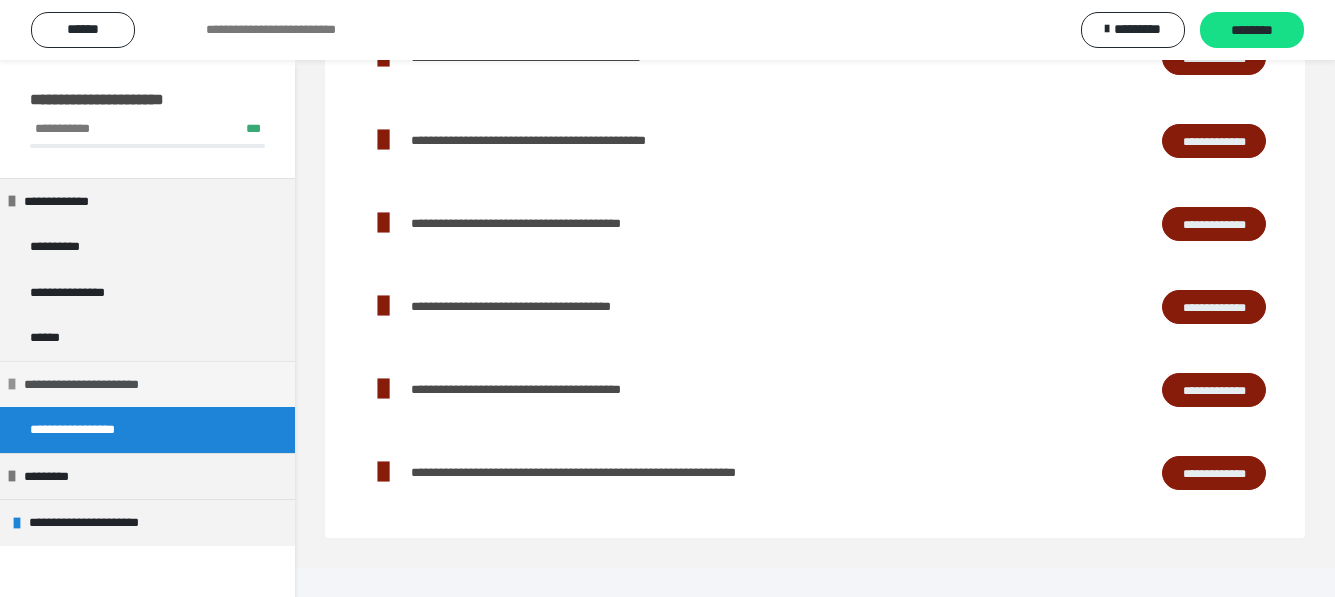 click on "**********" at bounding box center (105, 385) 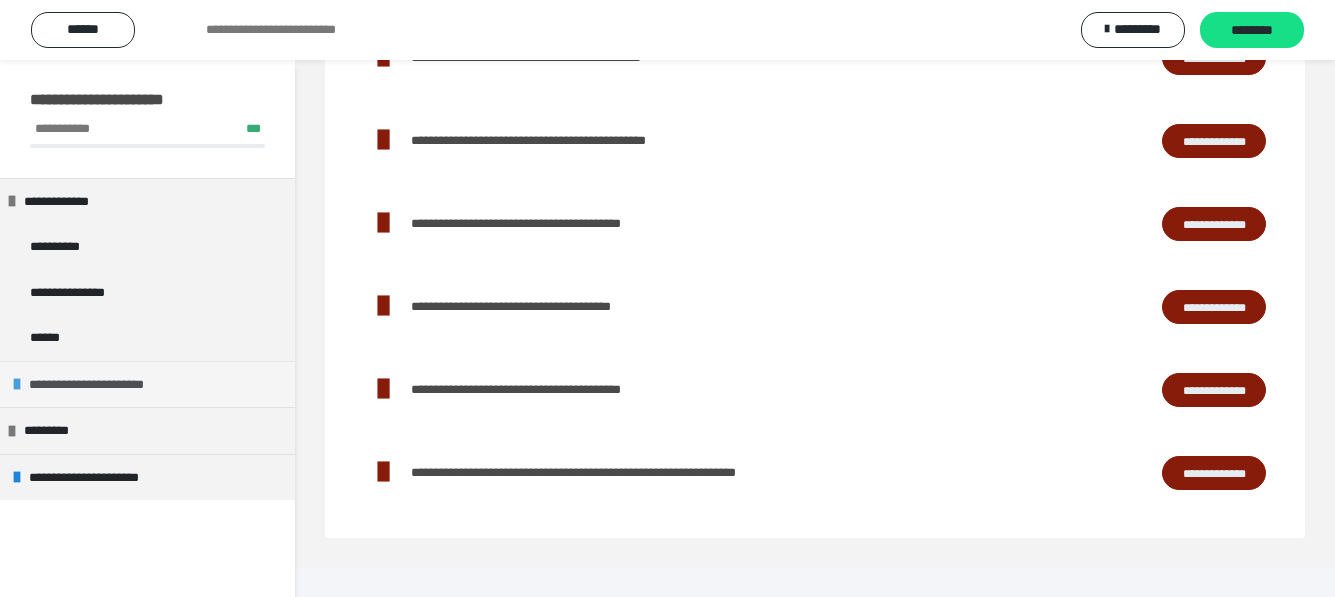 click on "**********" at bounding box center (110, 385) 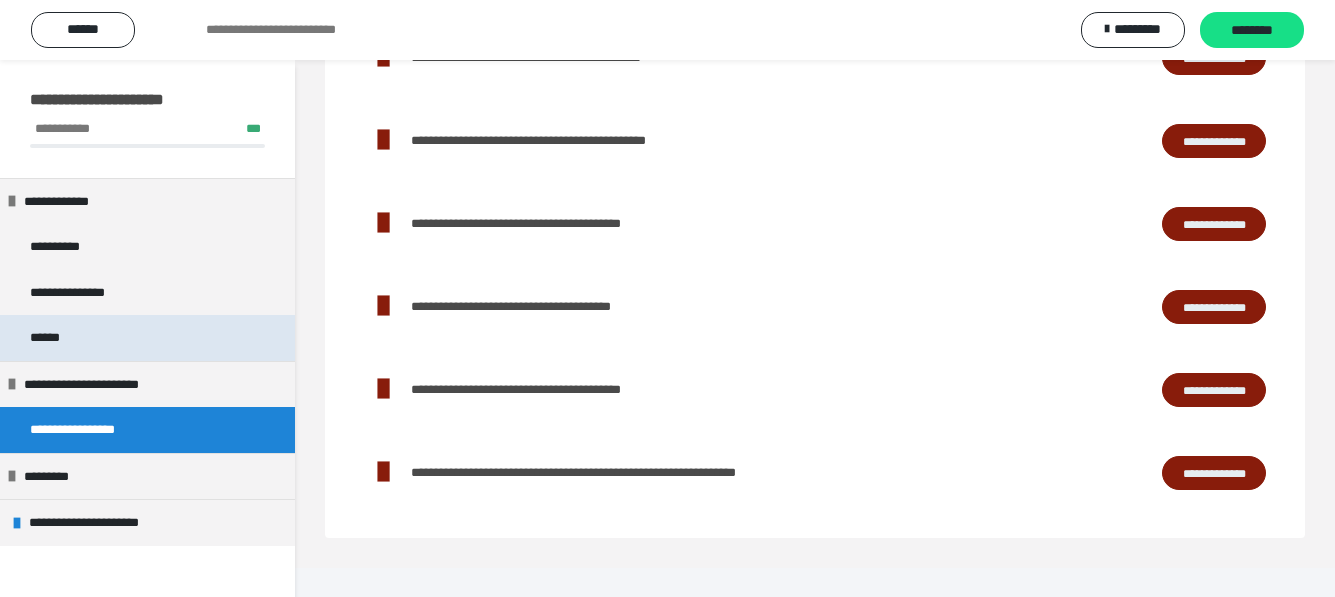 click on "******" at bounding box center [55, 338] 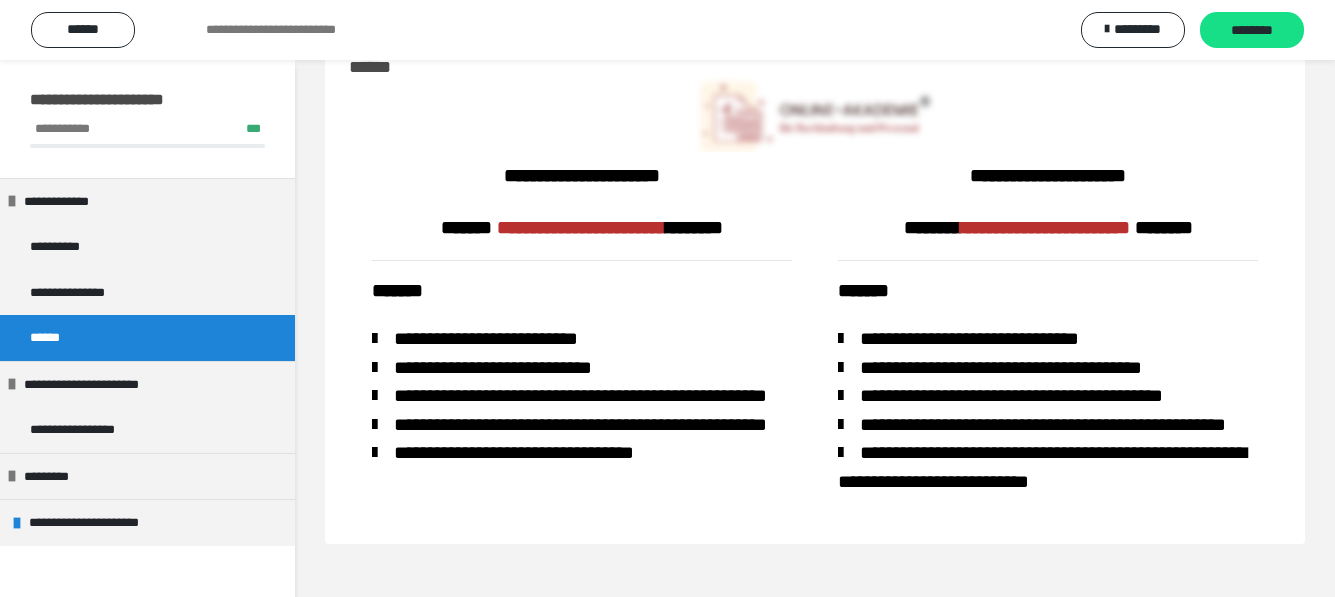 scroll, scrollTop: 65, scrollLeft: 0, axis: vertical 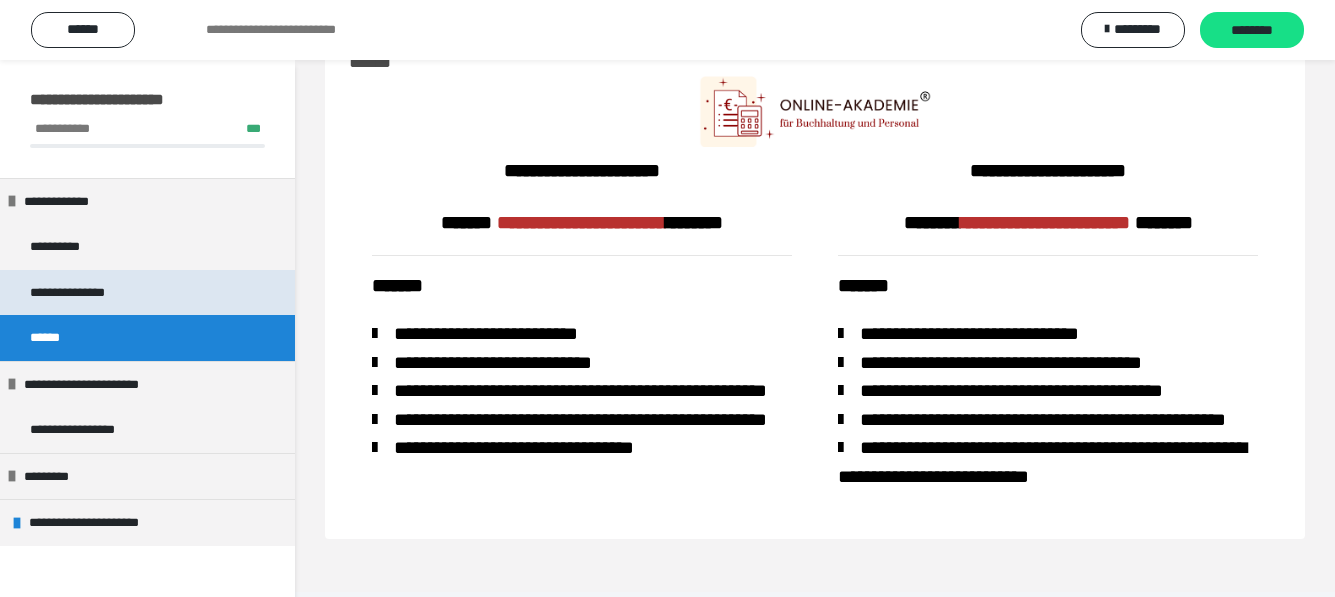 click on "**********" at bounding box center (88, 293) 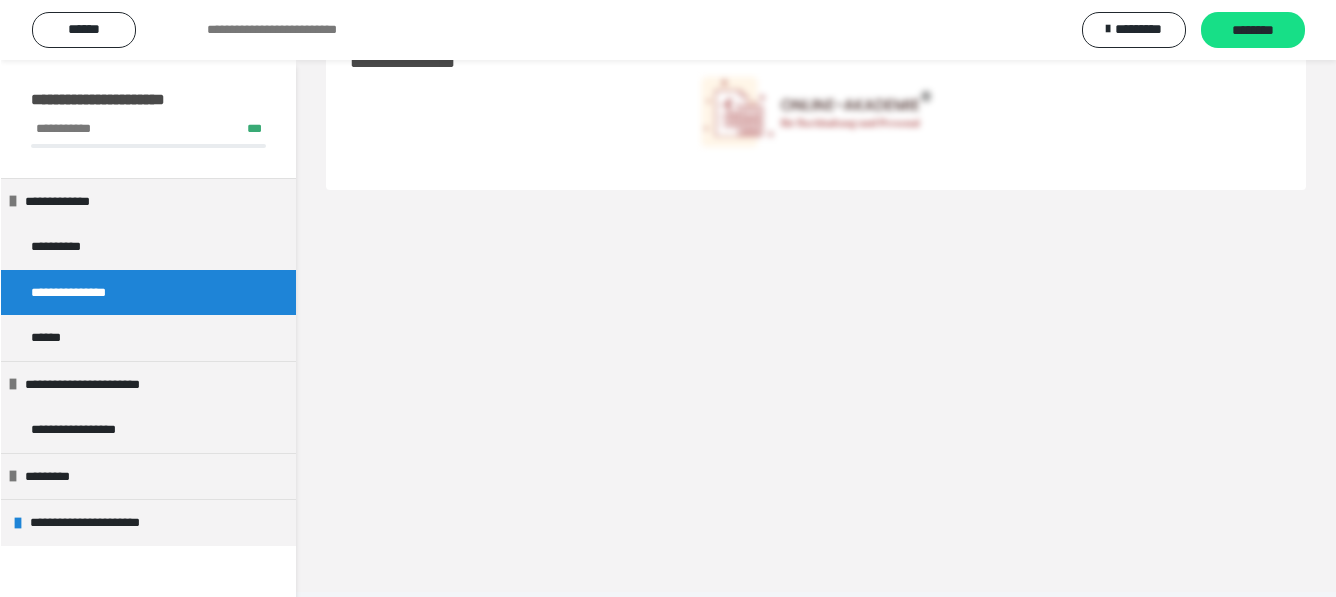 scroll, scrollTop: 60, scrollLeft: 0, axis: vertical 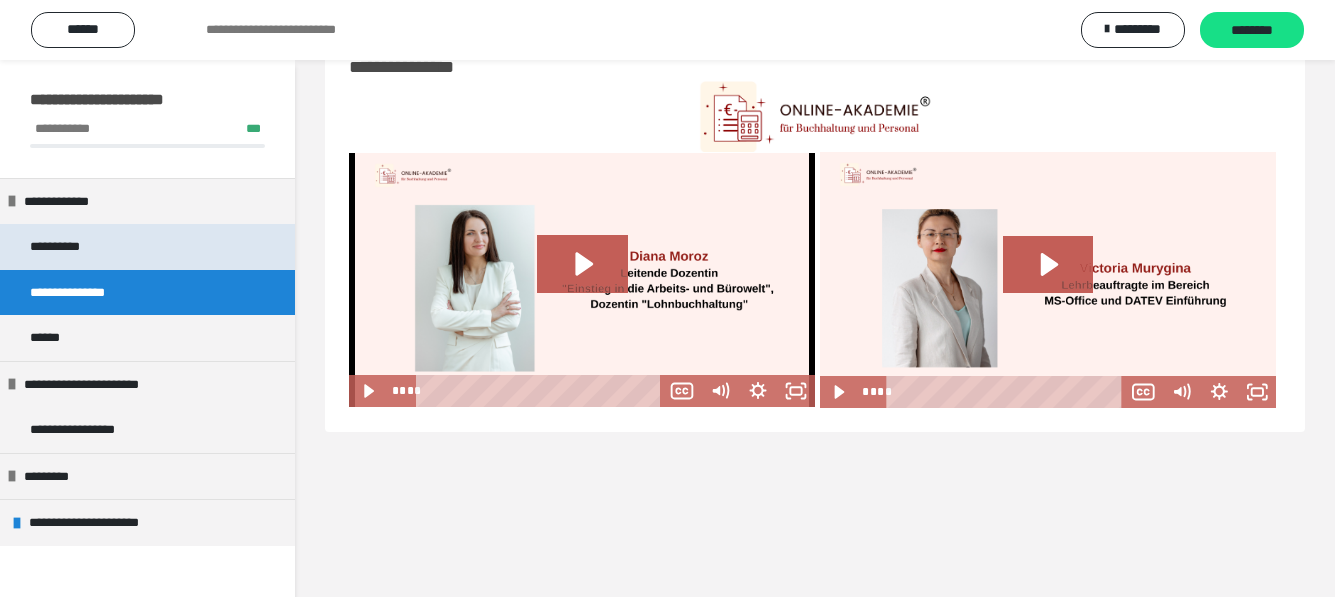 click on "**********" at bounding box center (72, 247) 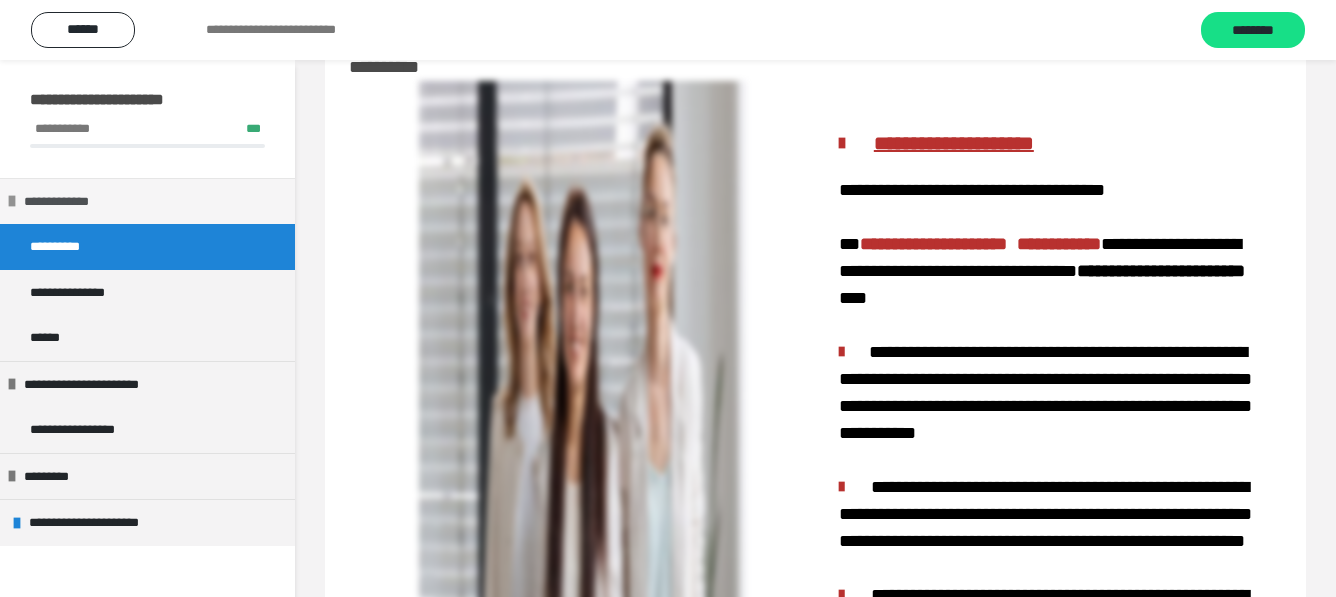 click on "**********" at bounding box center (67, 202) 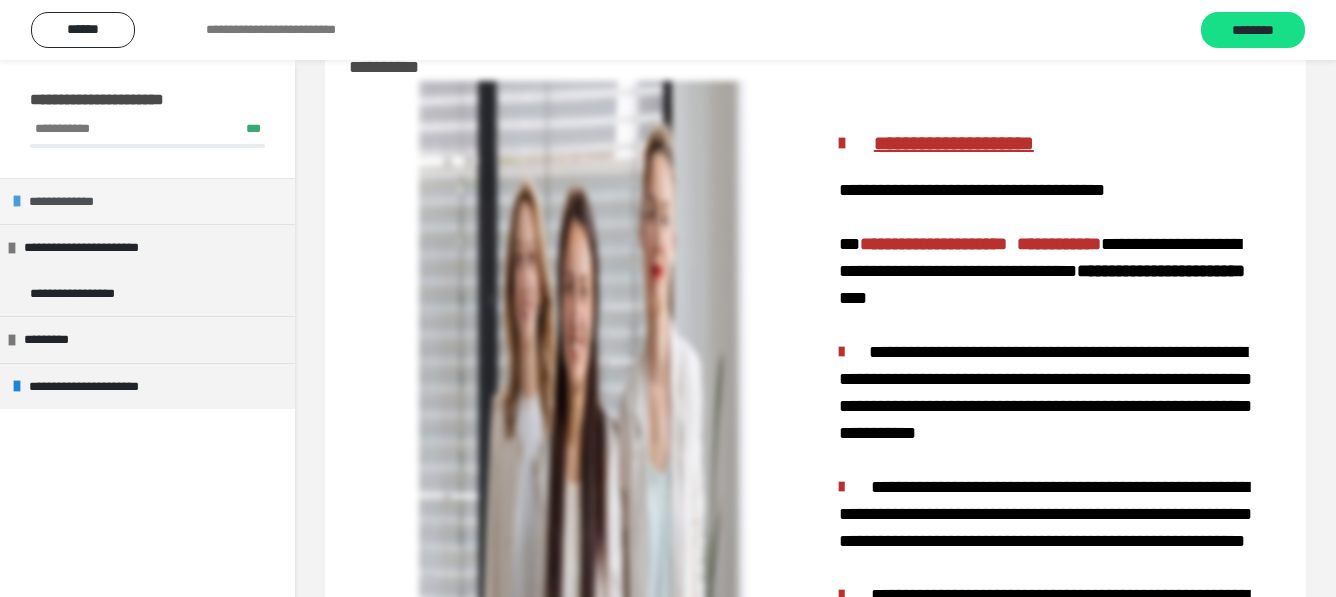 click on "**********" at bounding box center [72, 202] 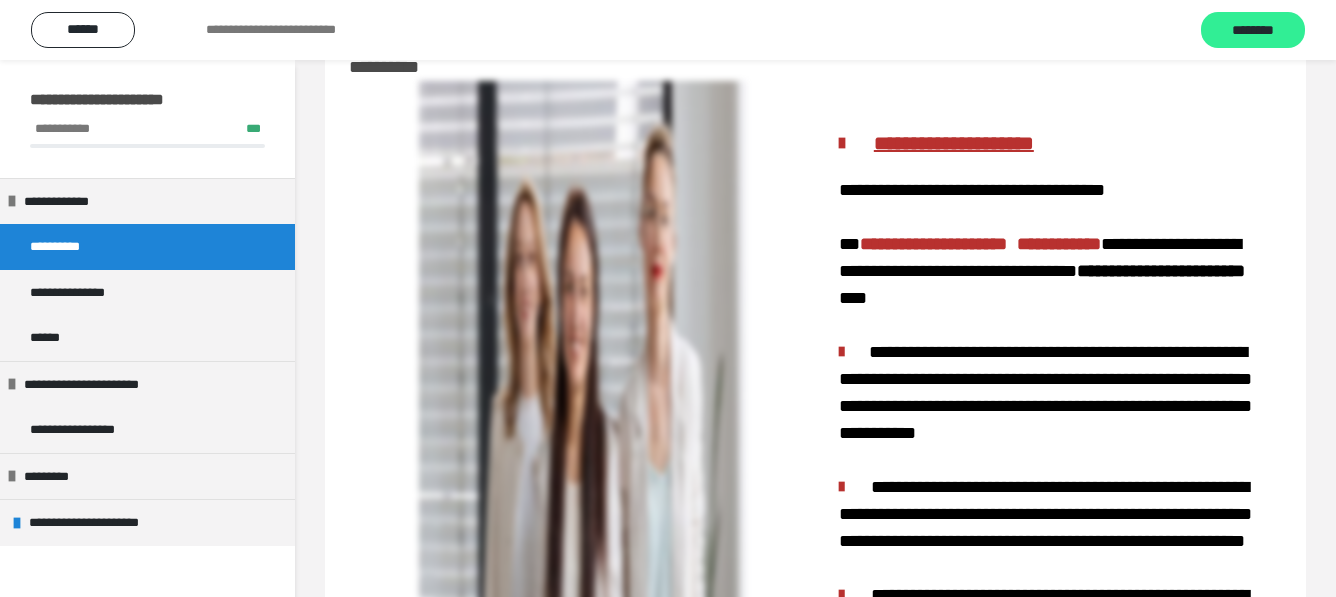 click on "********" at bounding box center (1253, 31) 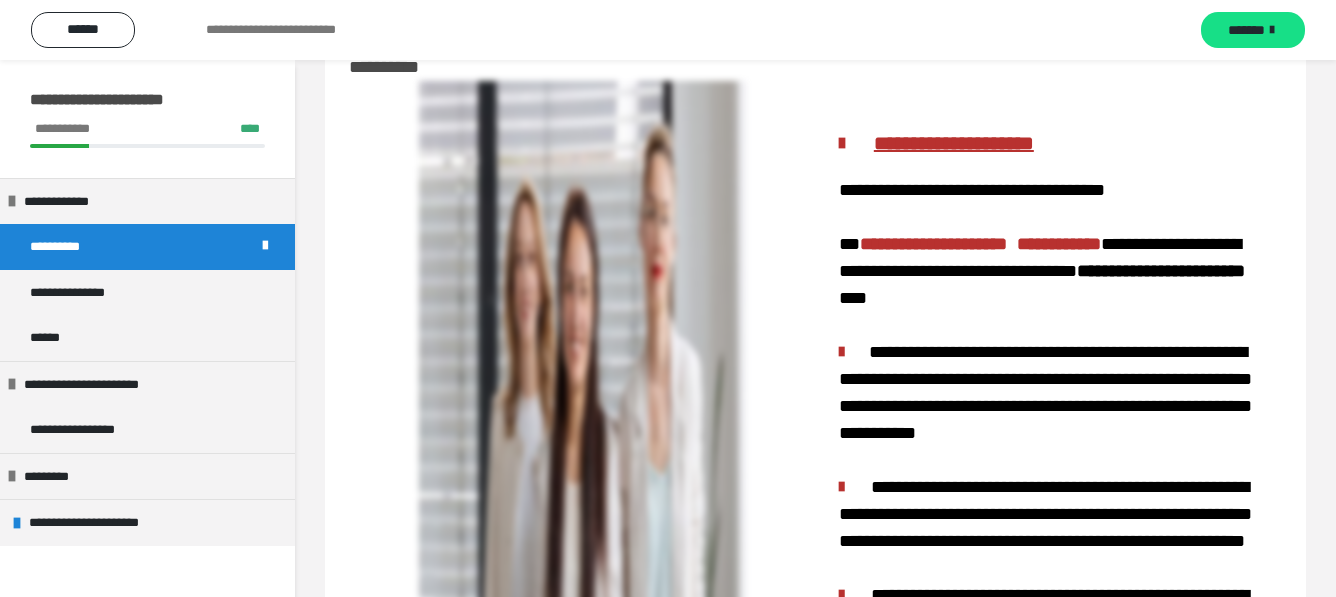 click on "*******" at bounding box center (1246, 30) 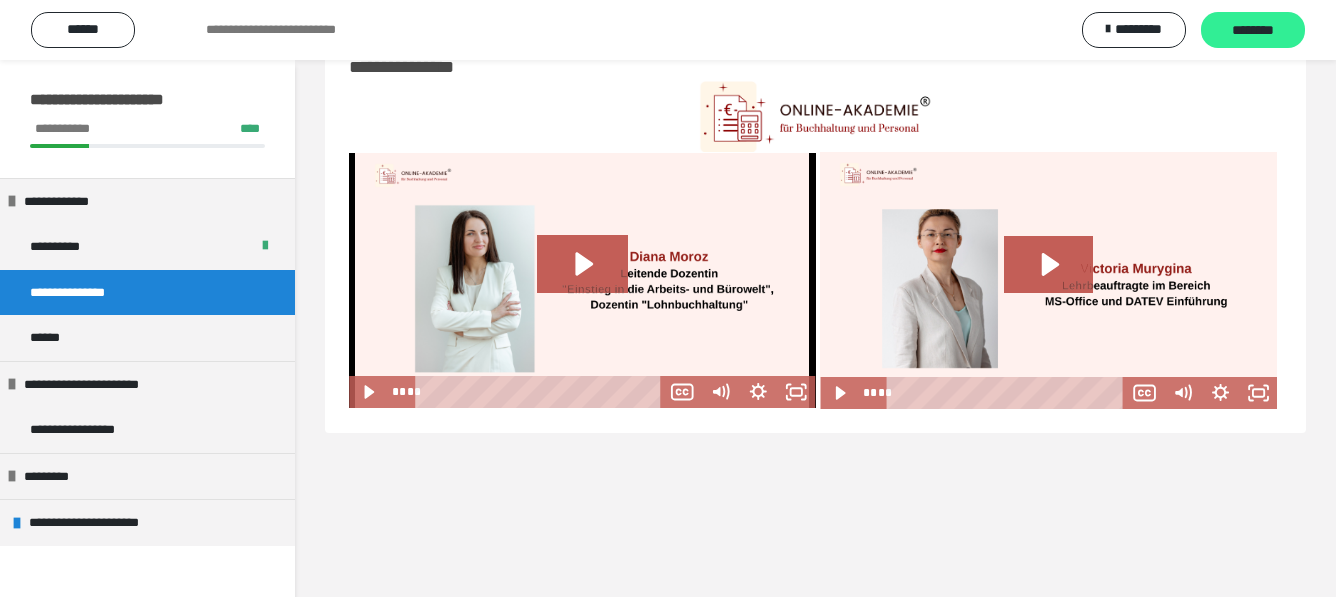 click on "********" at bounding box center [1253, 31] 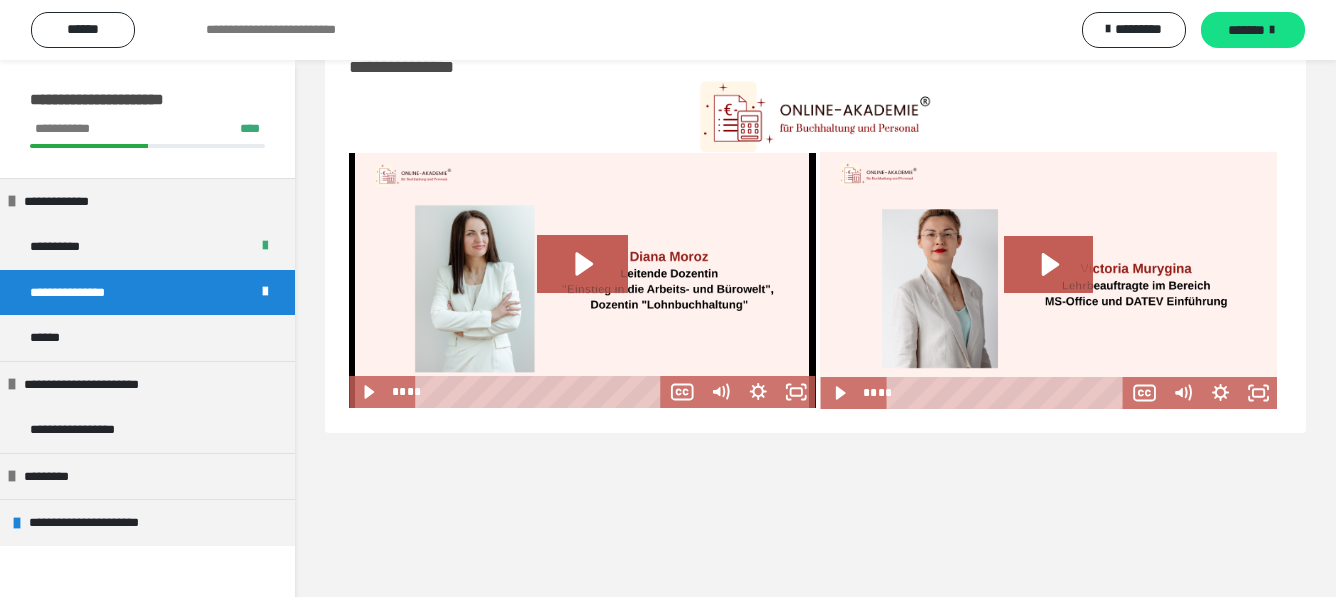 click on "*******" at bounding box center [1246, 30] 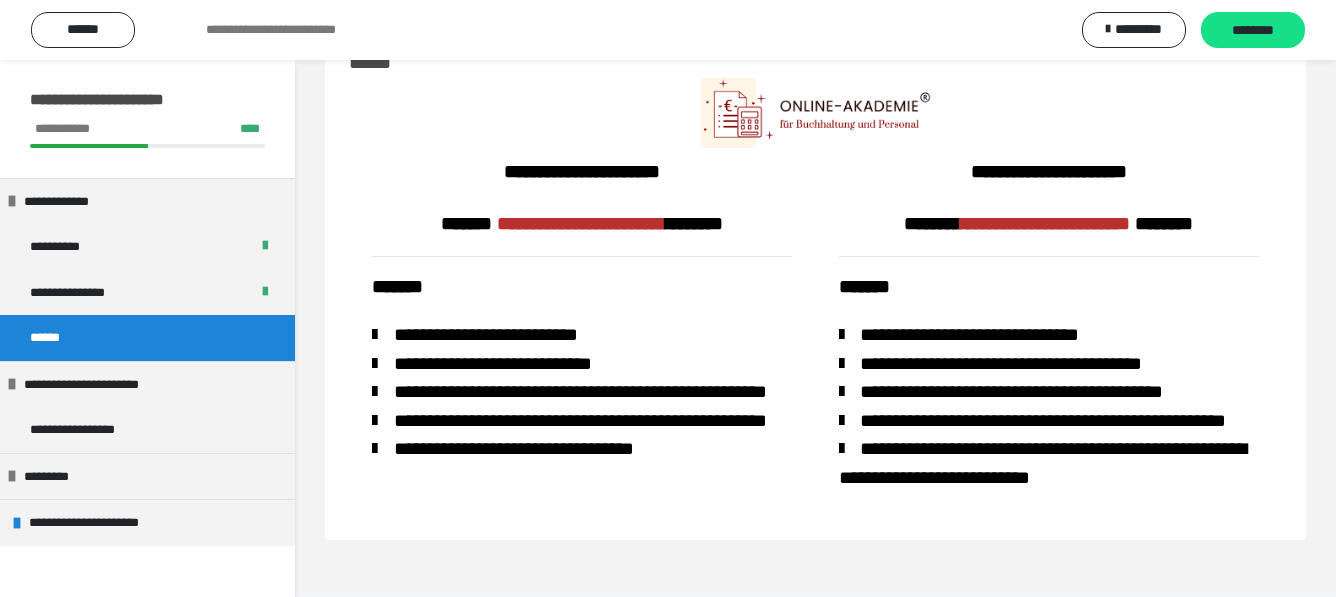 scroll, scrollTop: 65, scrollLeft: 0, axis: vertical 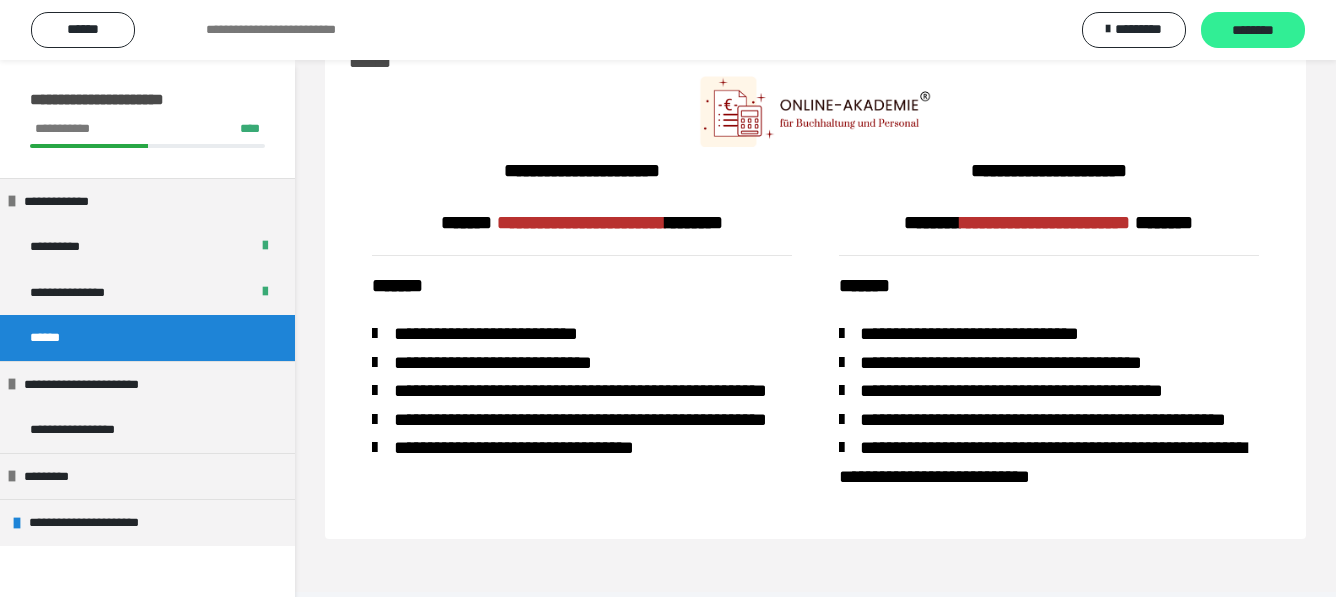 click on "********" at bounding box center (1253, 31) 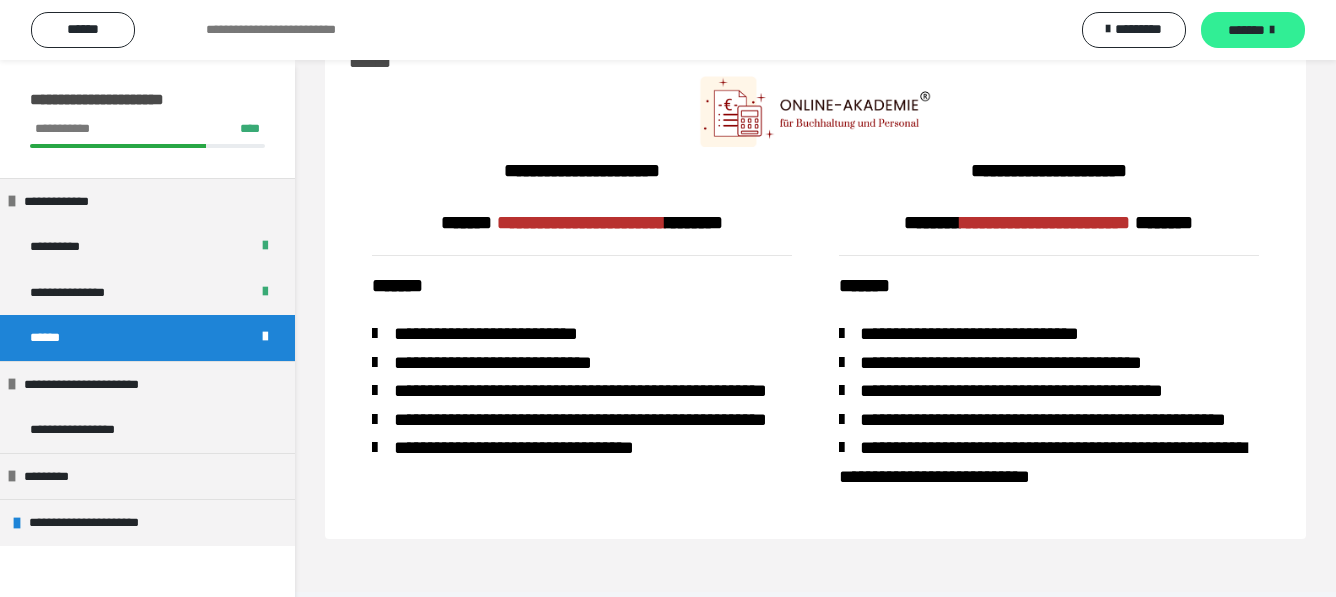 click on "*******" at bounding box center [1253, 30] 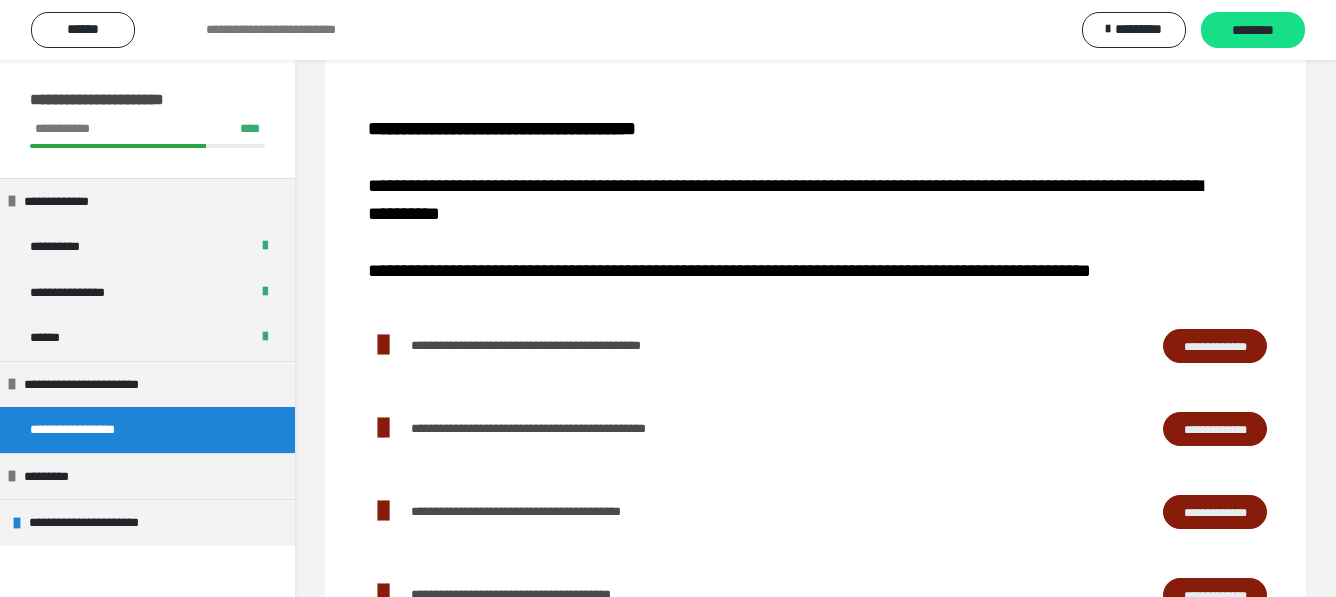 scroll, scrollTop: 61, scrollLeft: 0, axis: vertical 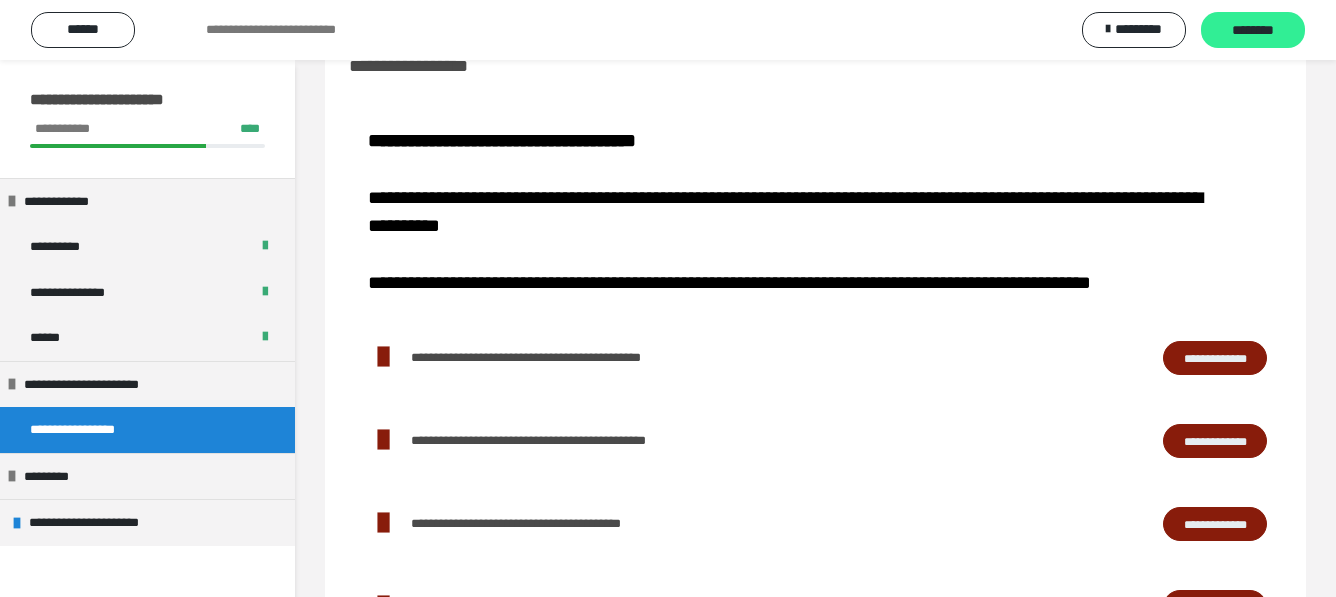 click on "********" at bounding box center [1253, 31] 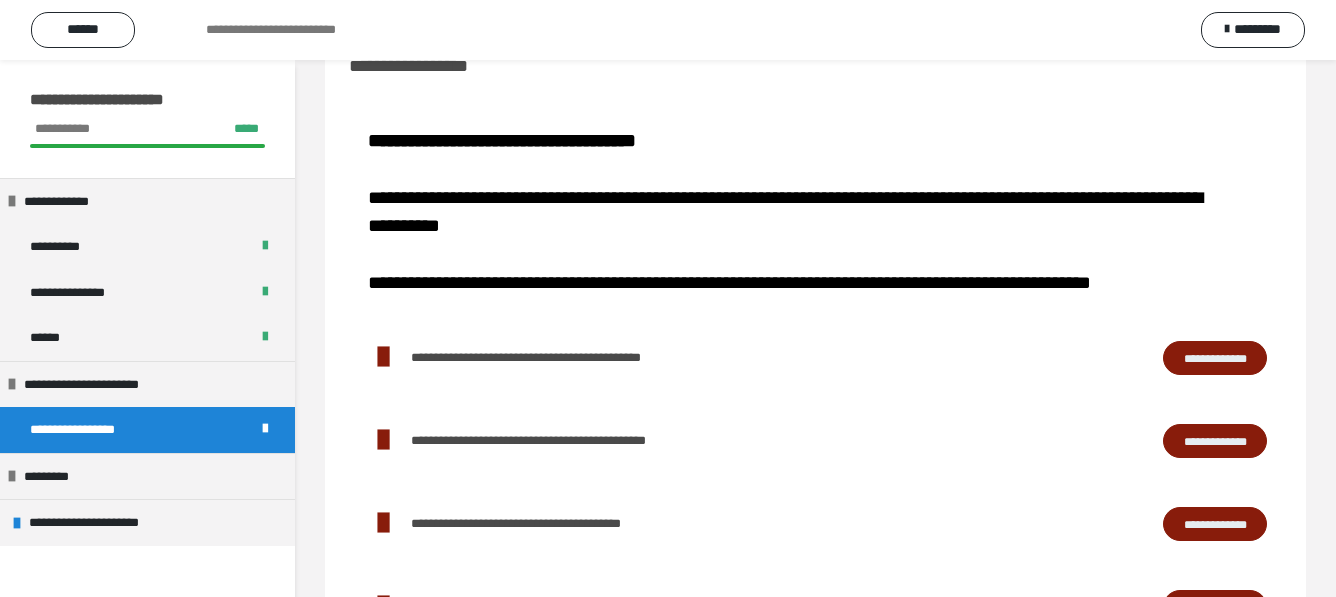 scroll, scrollTop: 0, scrollLeft: 0, axis: both 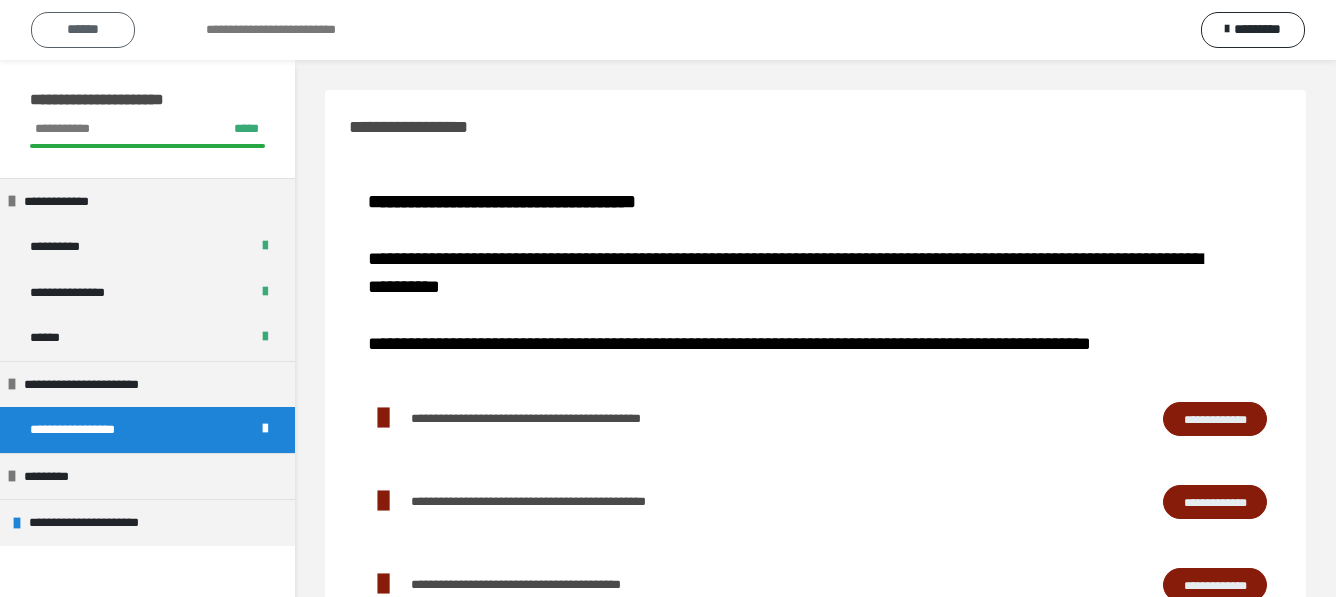 click on "******" at bounding box center [83, 30] 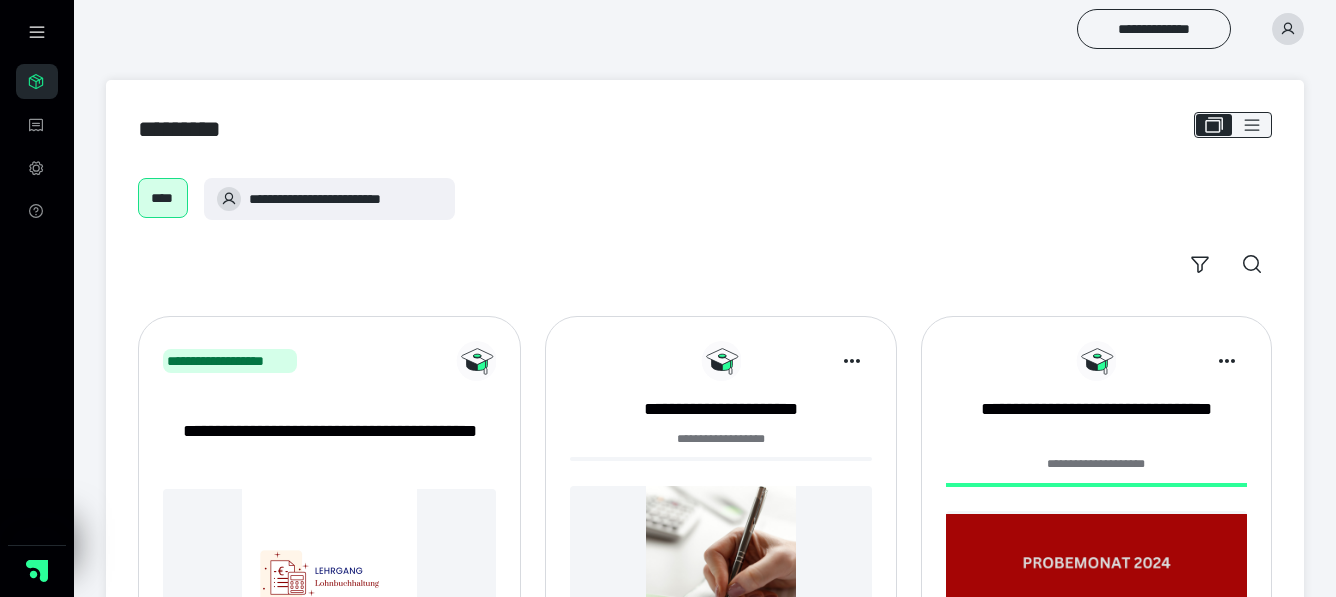 scroll, scrollTop: 198, scrollLeft: 0, axis: vertical 